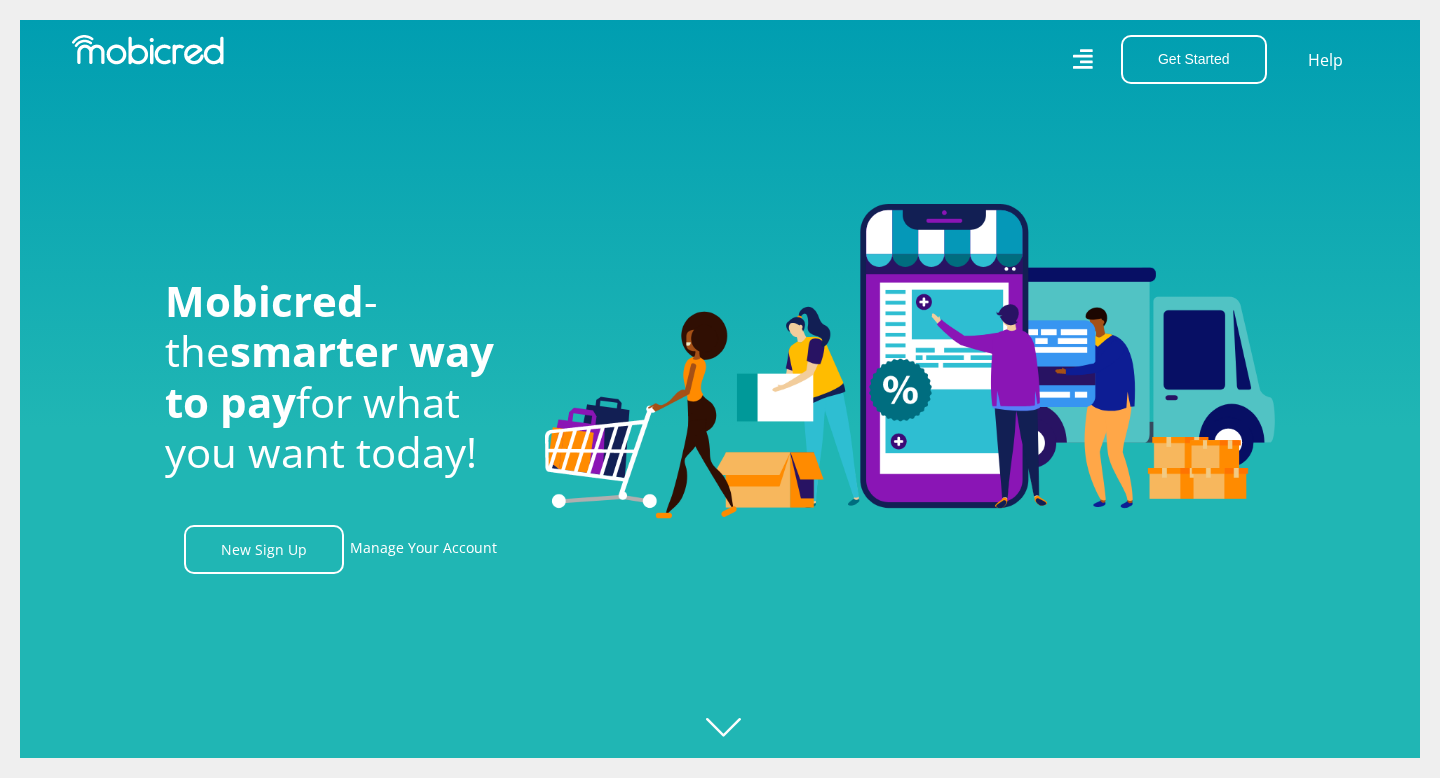 scroll, scrollTop: 0, scrollLeft: 0, axis: both 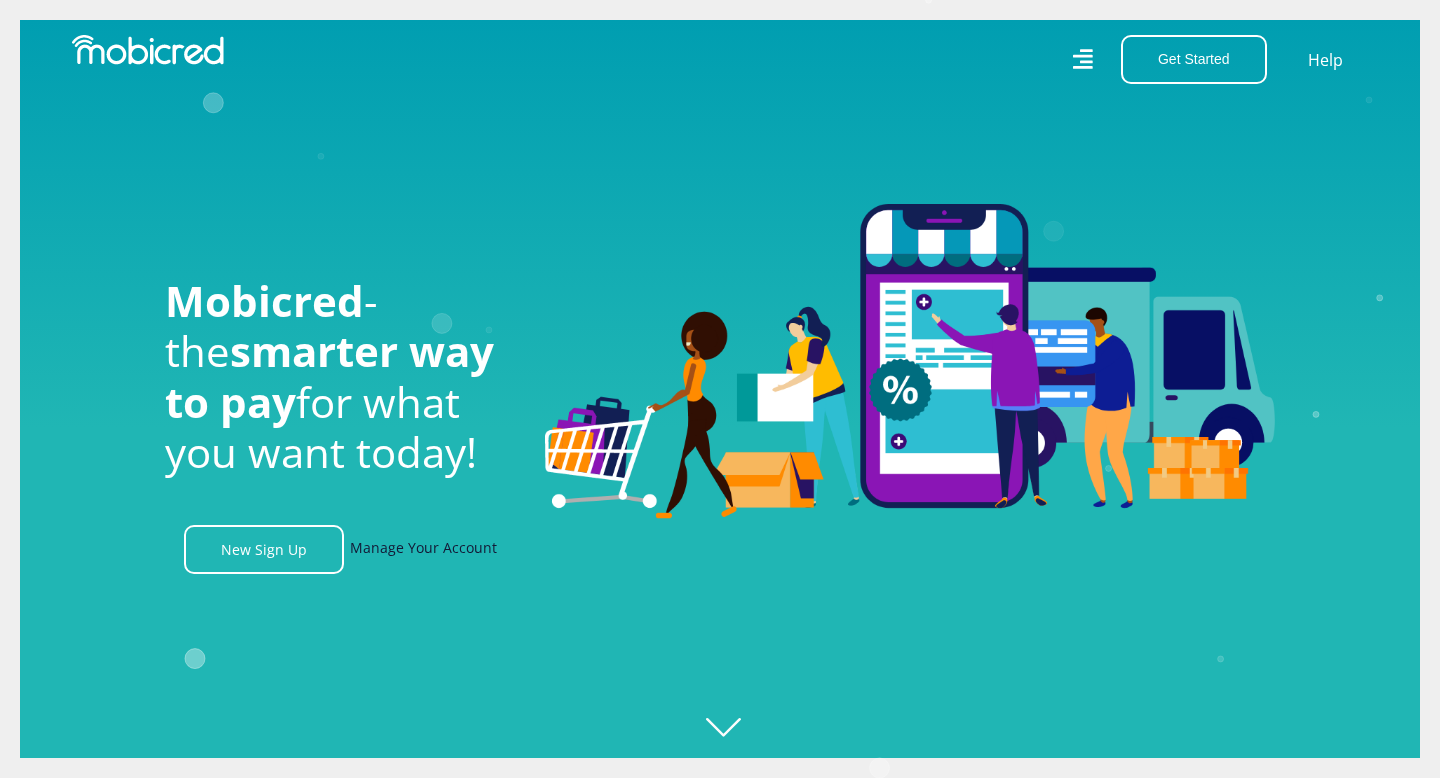 click on "Manage Your Account" at bounding box center [423, 549] 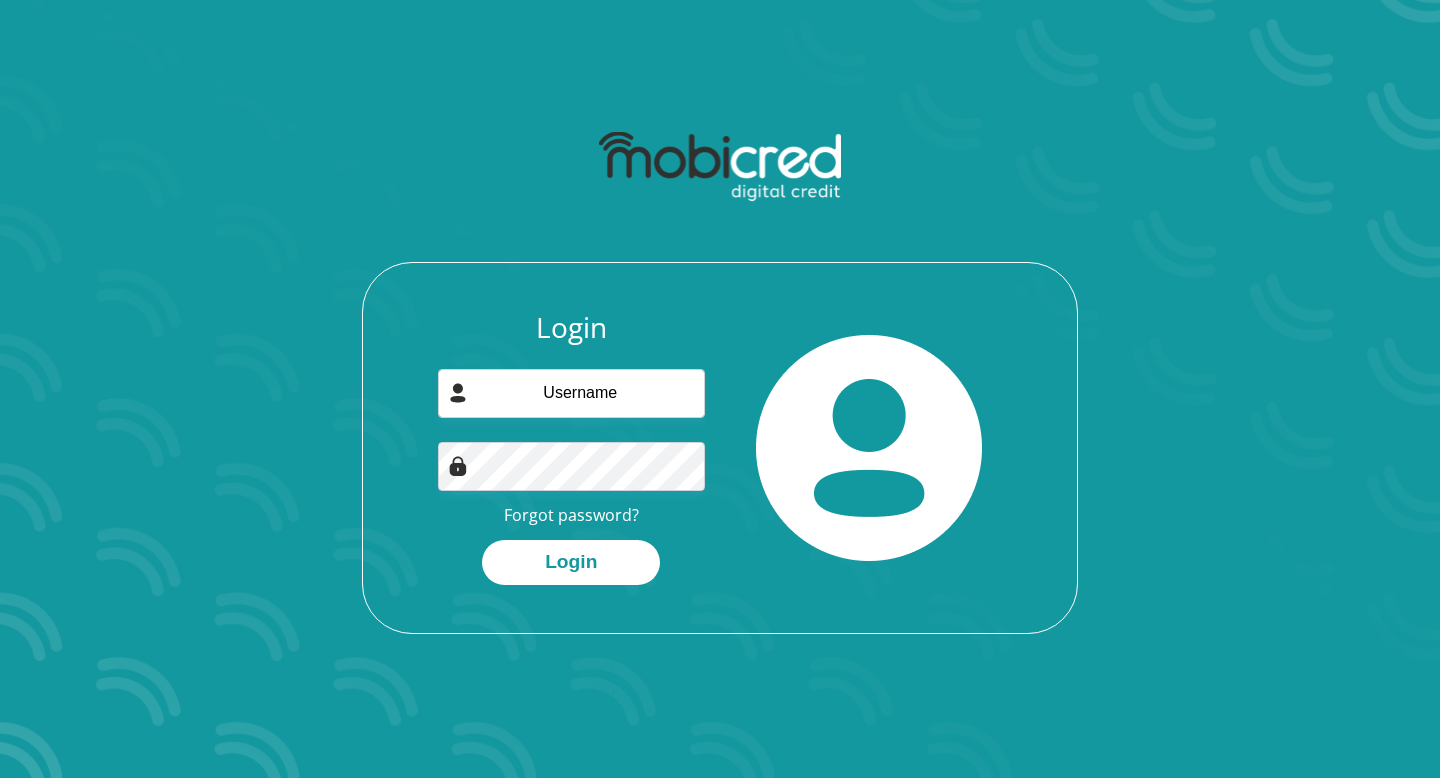 scroll, scrollTop: 0, scrollLeft: 0, axis: both 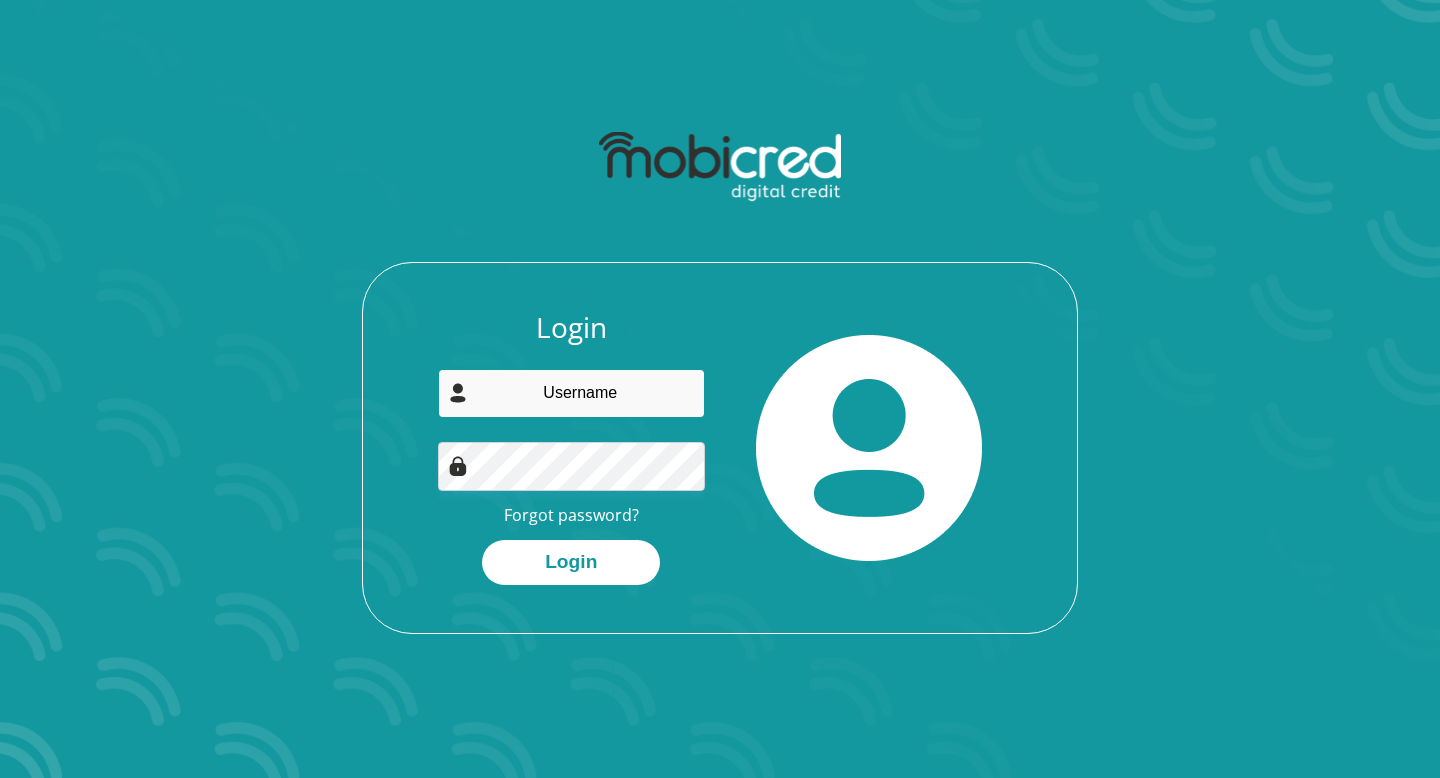 click at bounding box center (572, 393) 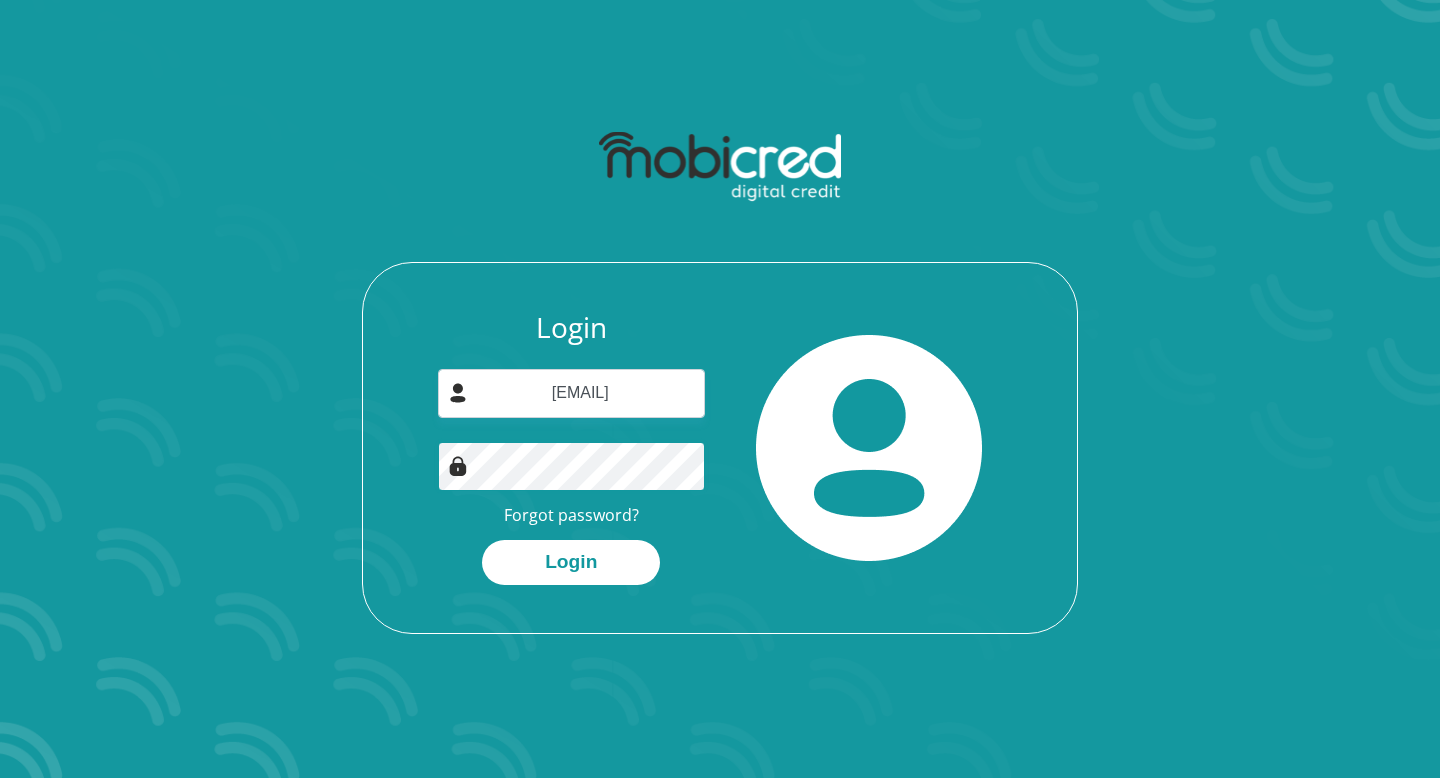 click on "Login" at bounding box center [571, 562] 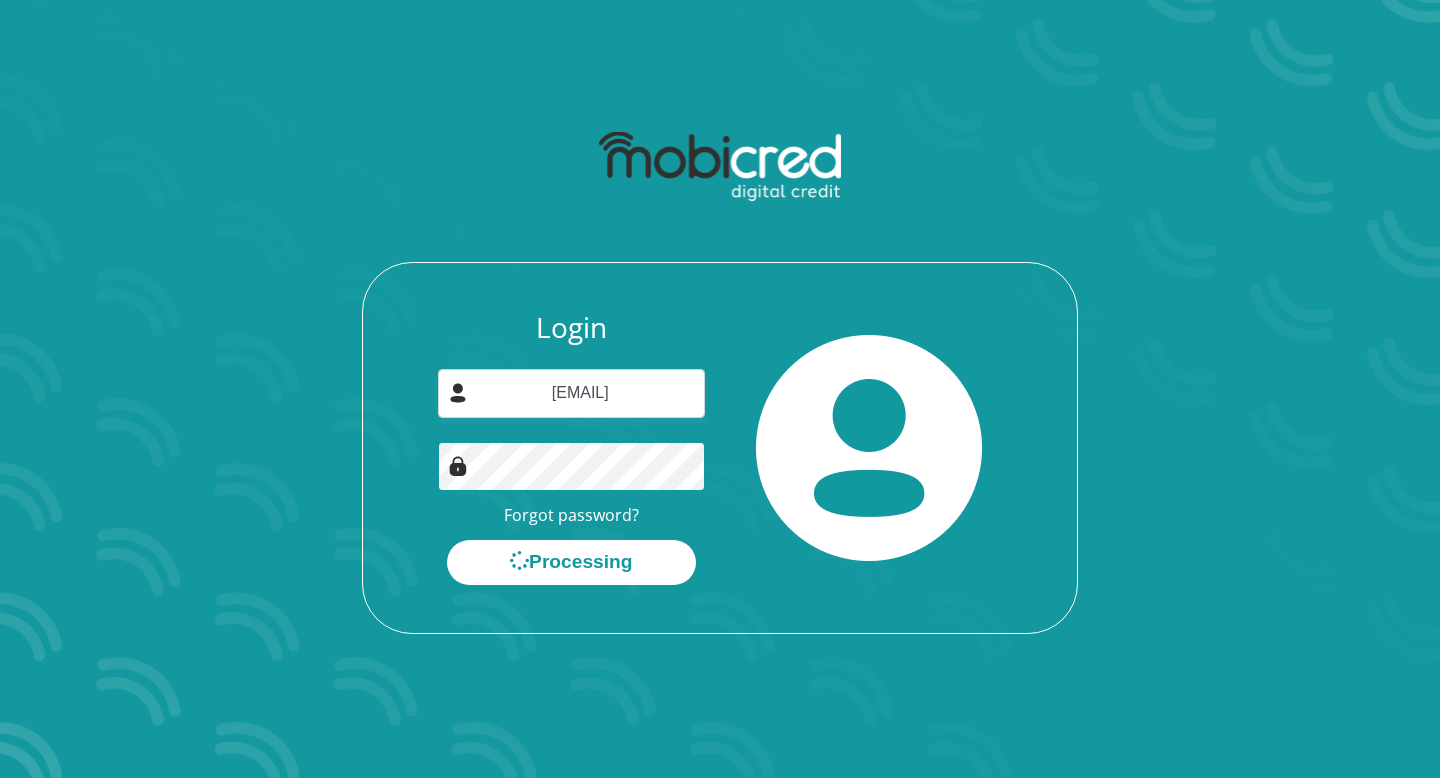 scroll, scrollTop: 0, scrollLeft: 0, axis: both 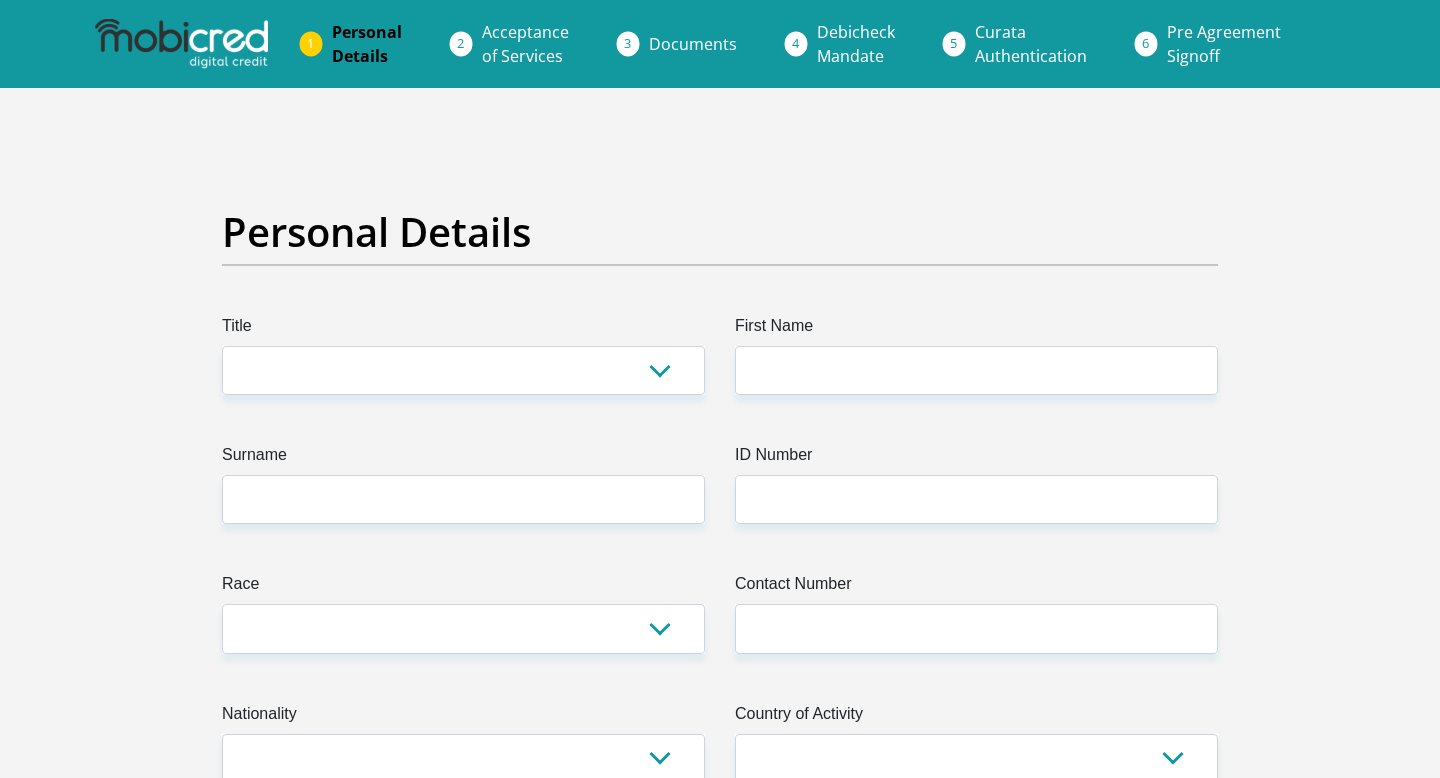 click on "Acceptance  of Services" at bounding box center [525, 44] 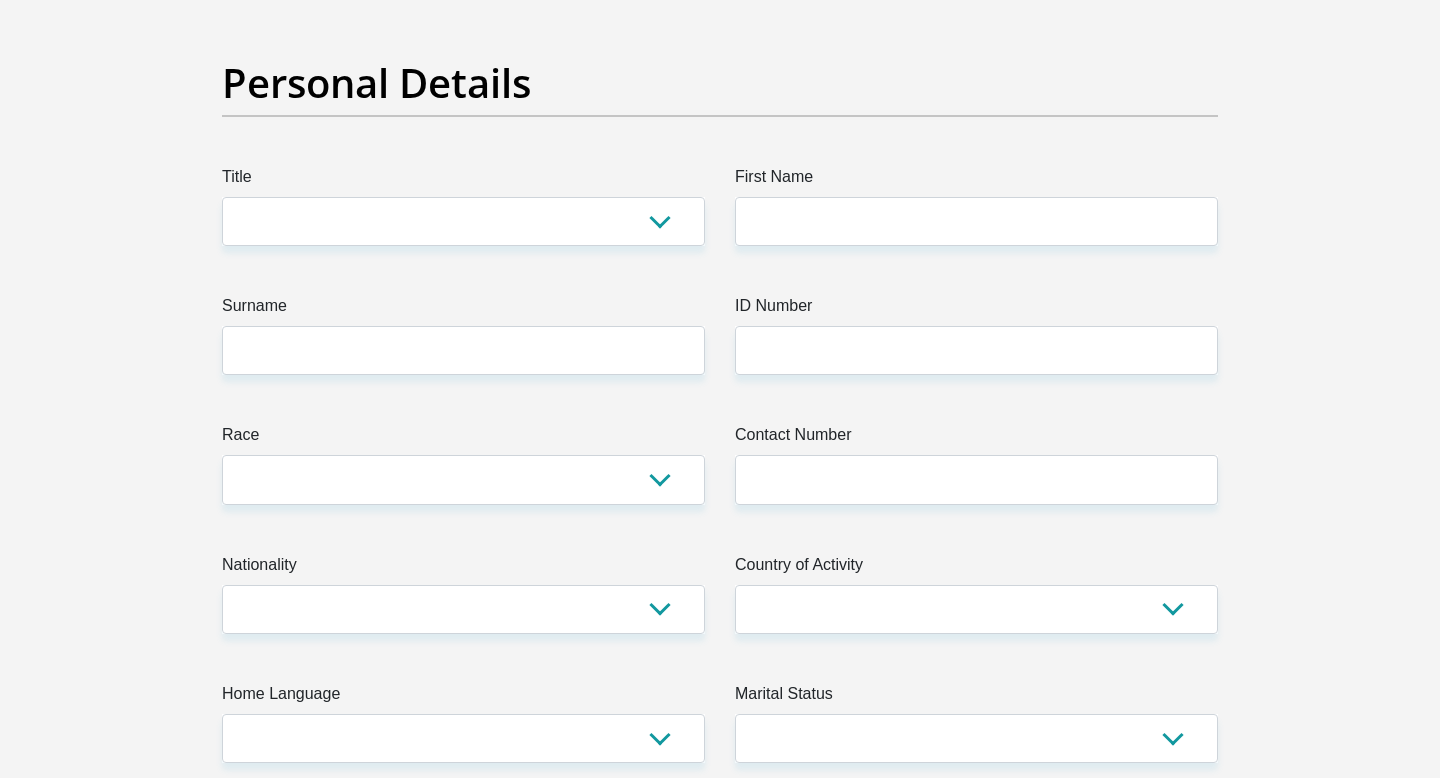 scroll, scrollTop: 0, scrollLeft: 0, axis: both 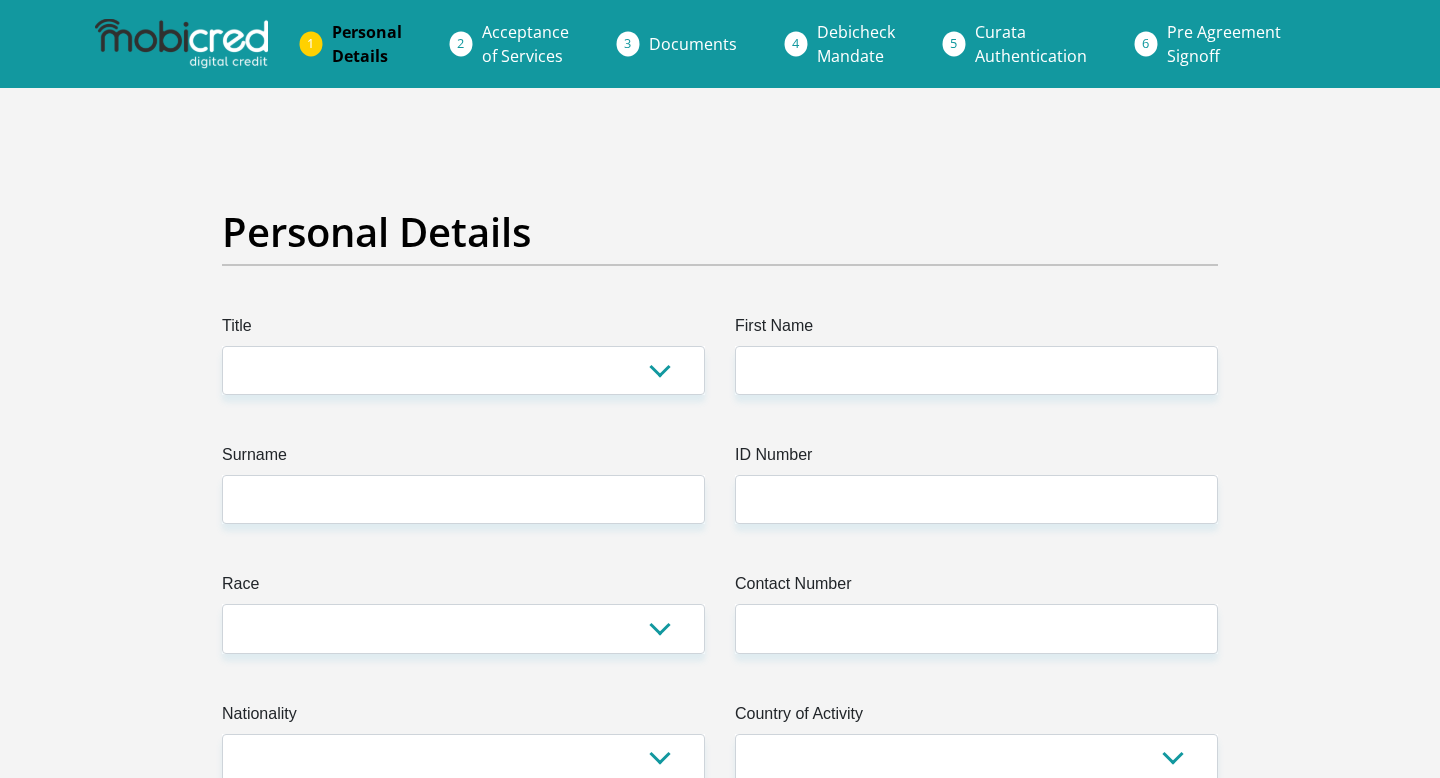 click at bounding box center [181, 44] 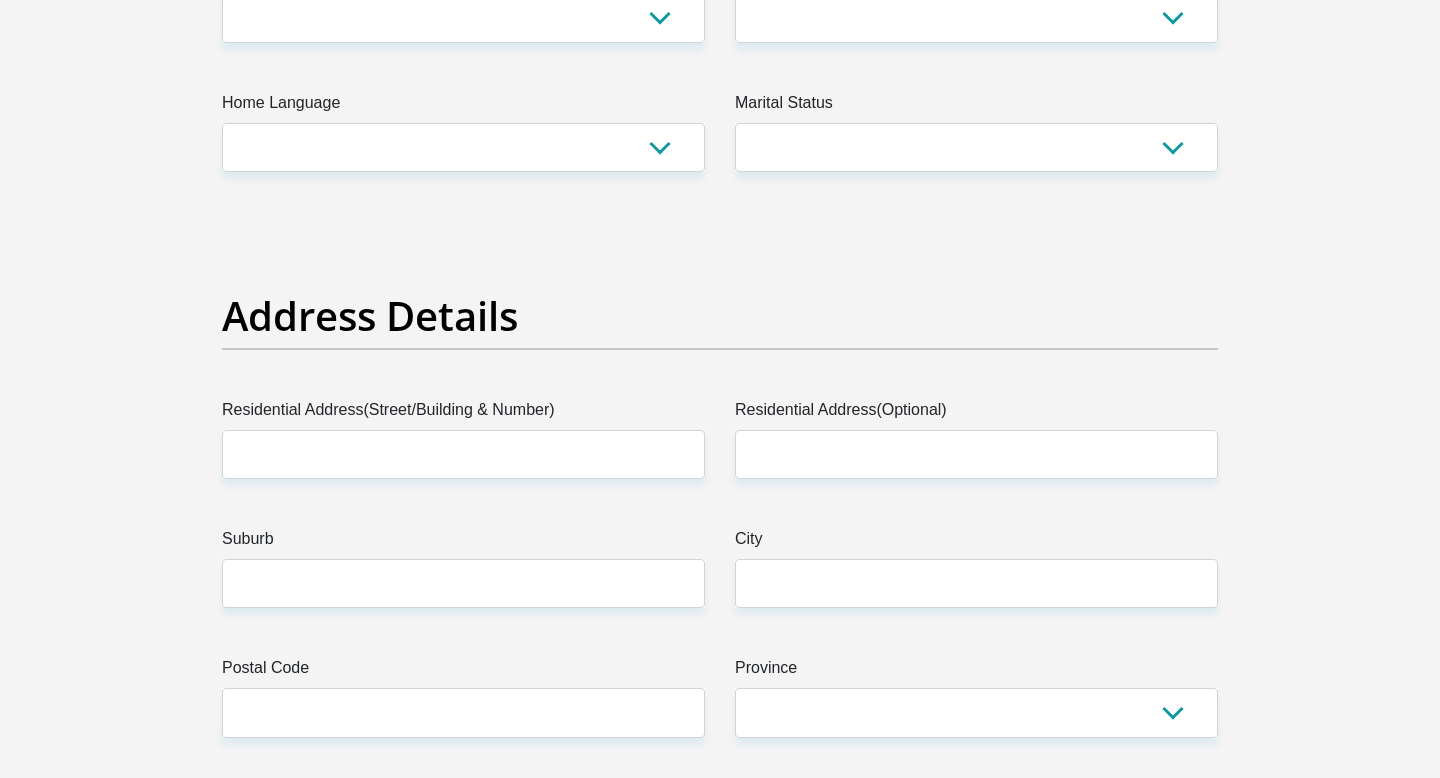 scroll, scrollTop: 0, scrollLeft: 0, axis: both 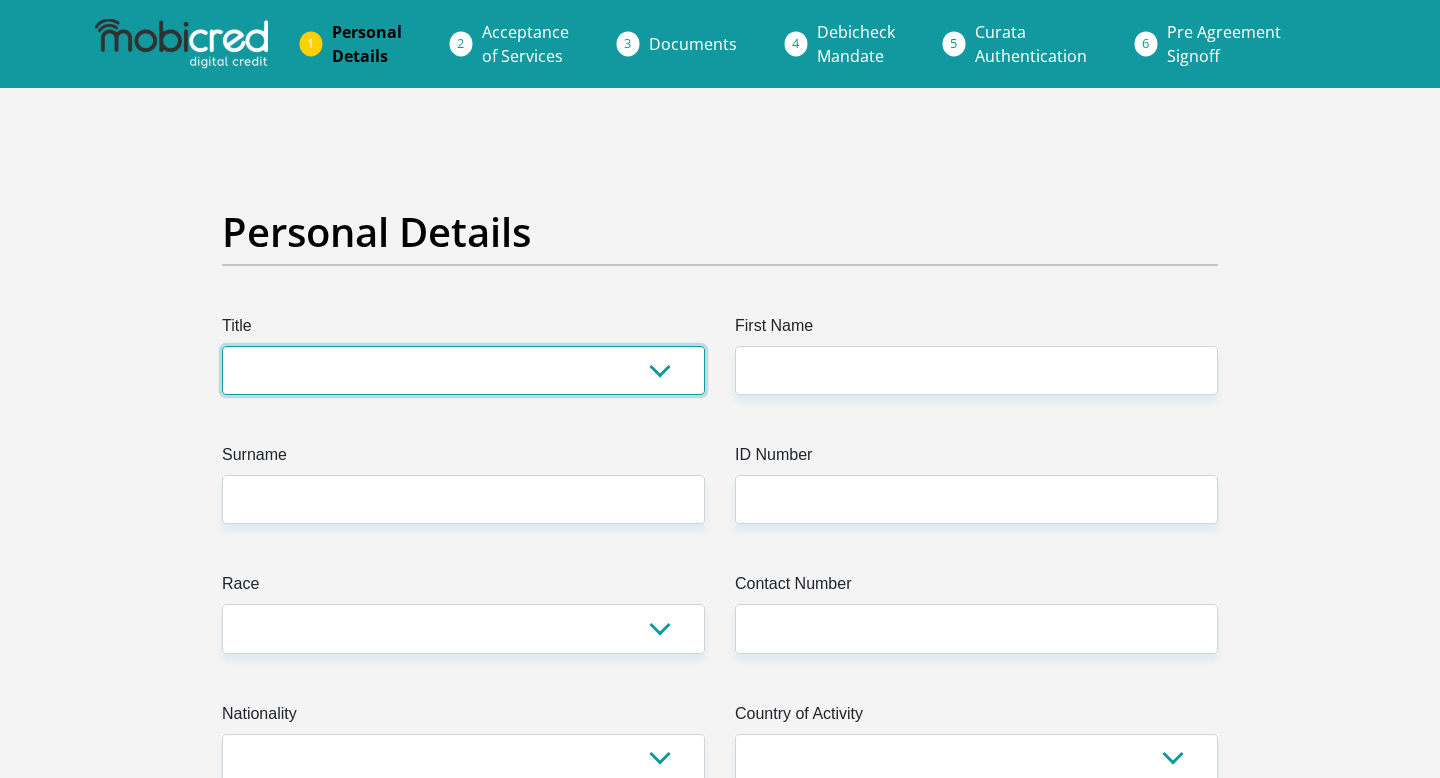 click on "Mr
Ms
Mrs
Dr
Other" at bounding box center (463, 370) 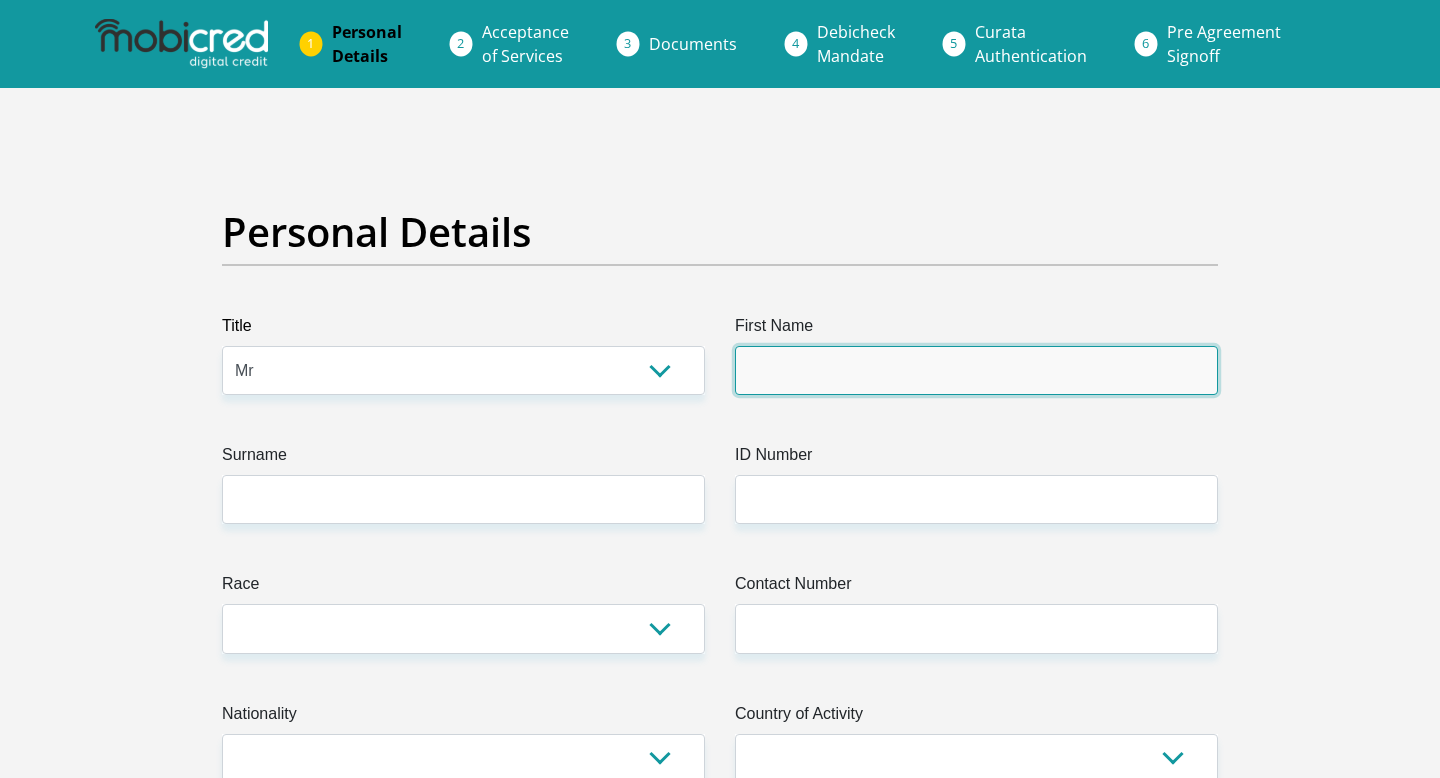 click on "First Name" at bounding box center (976, 370) 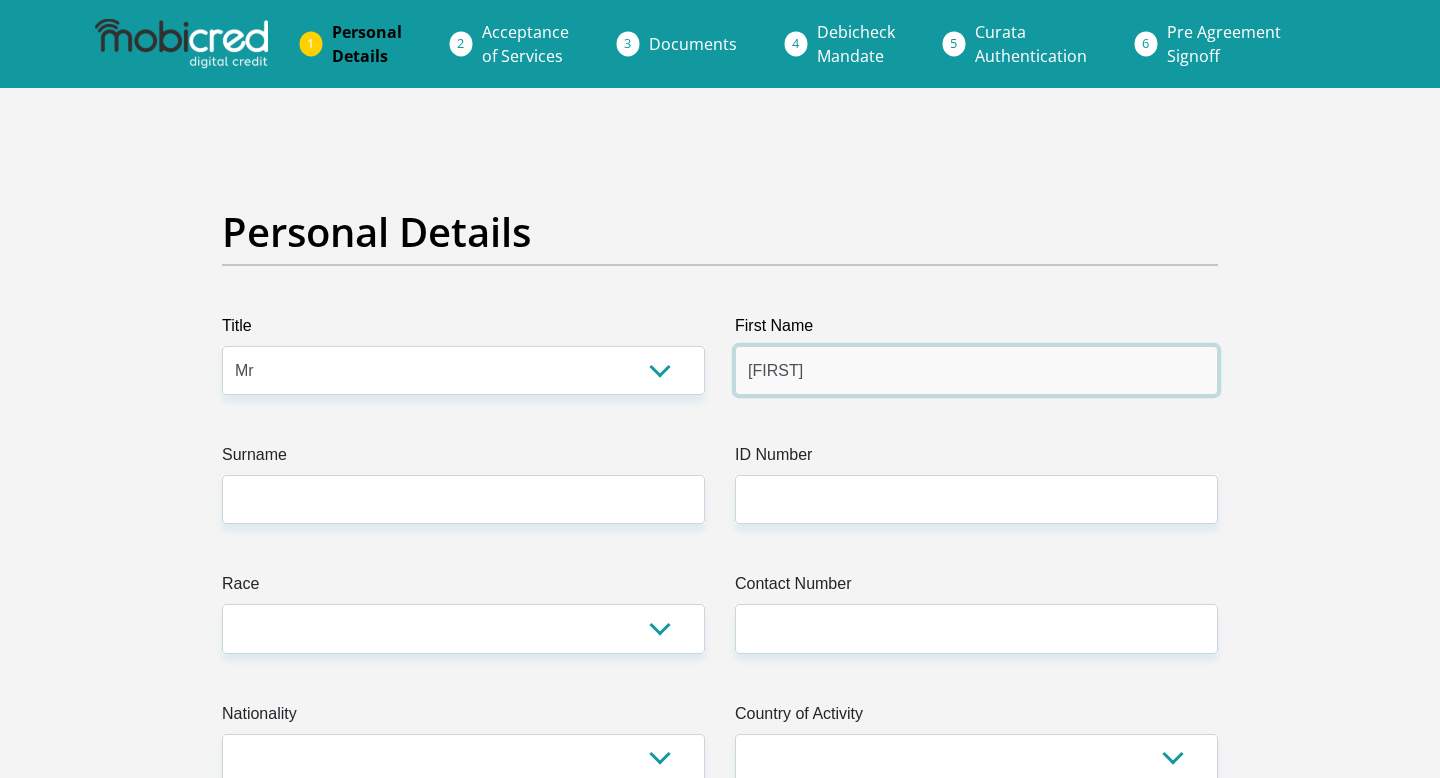 type on "Matthew" 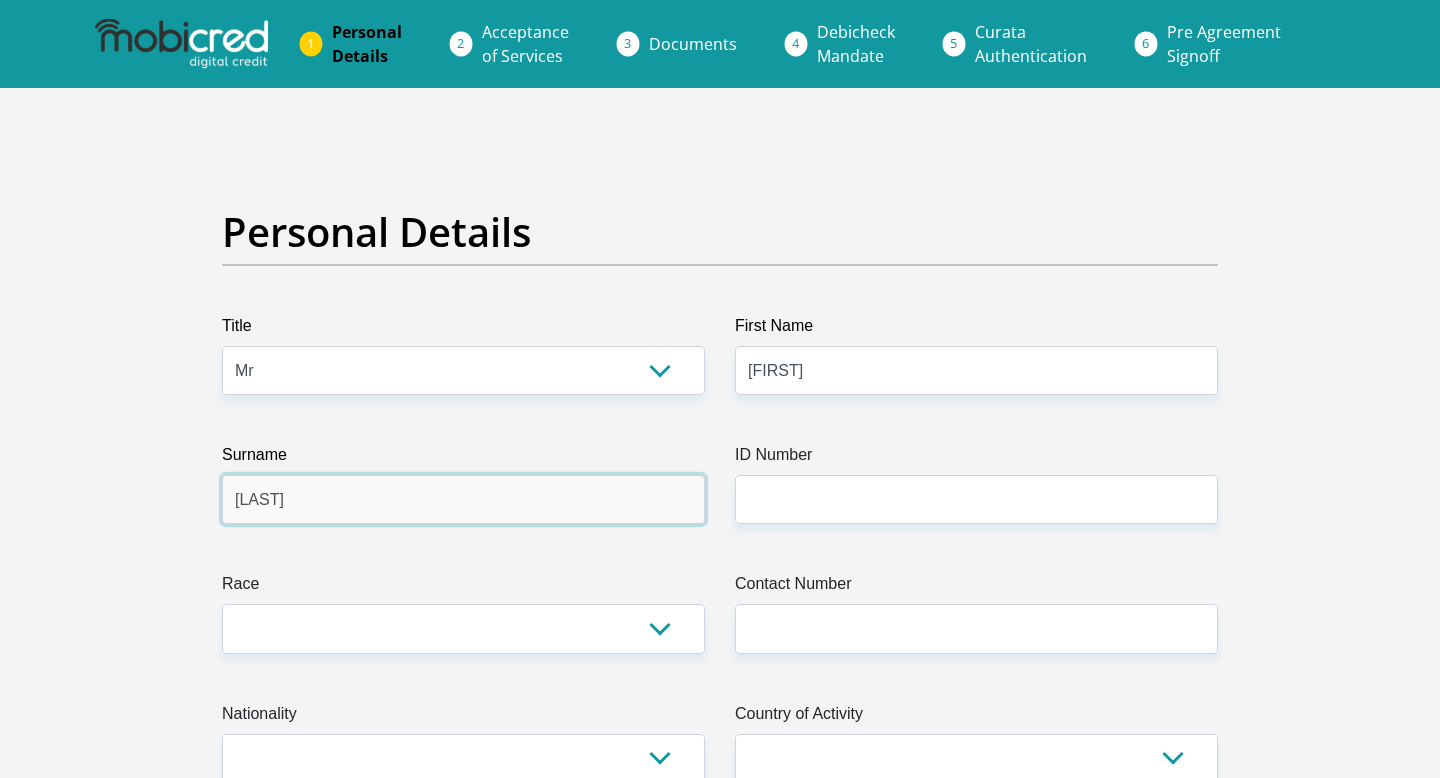 type on "eksteen" 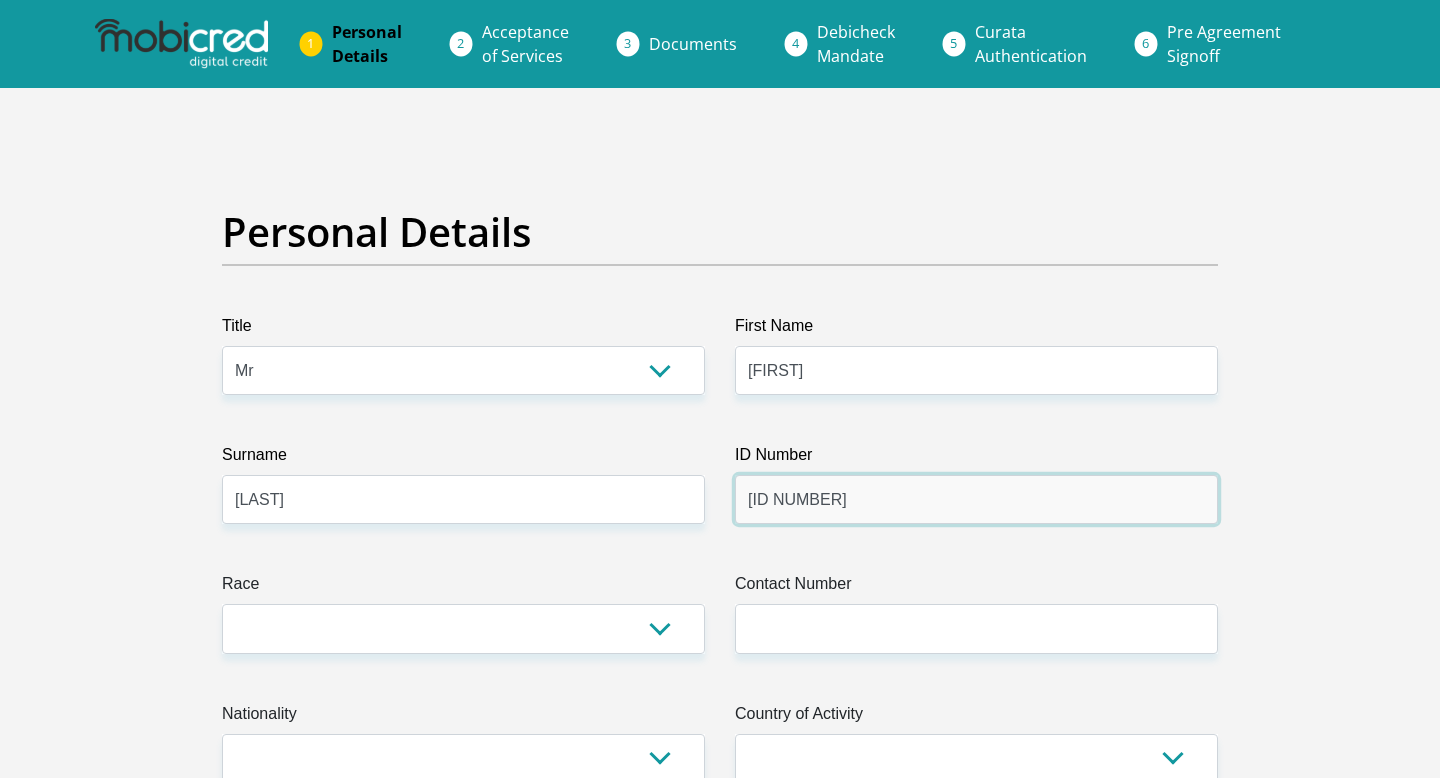 type on "9609195289086" 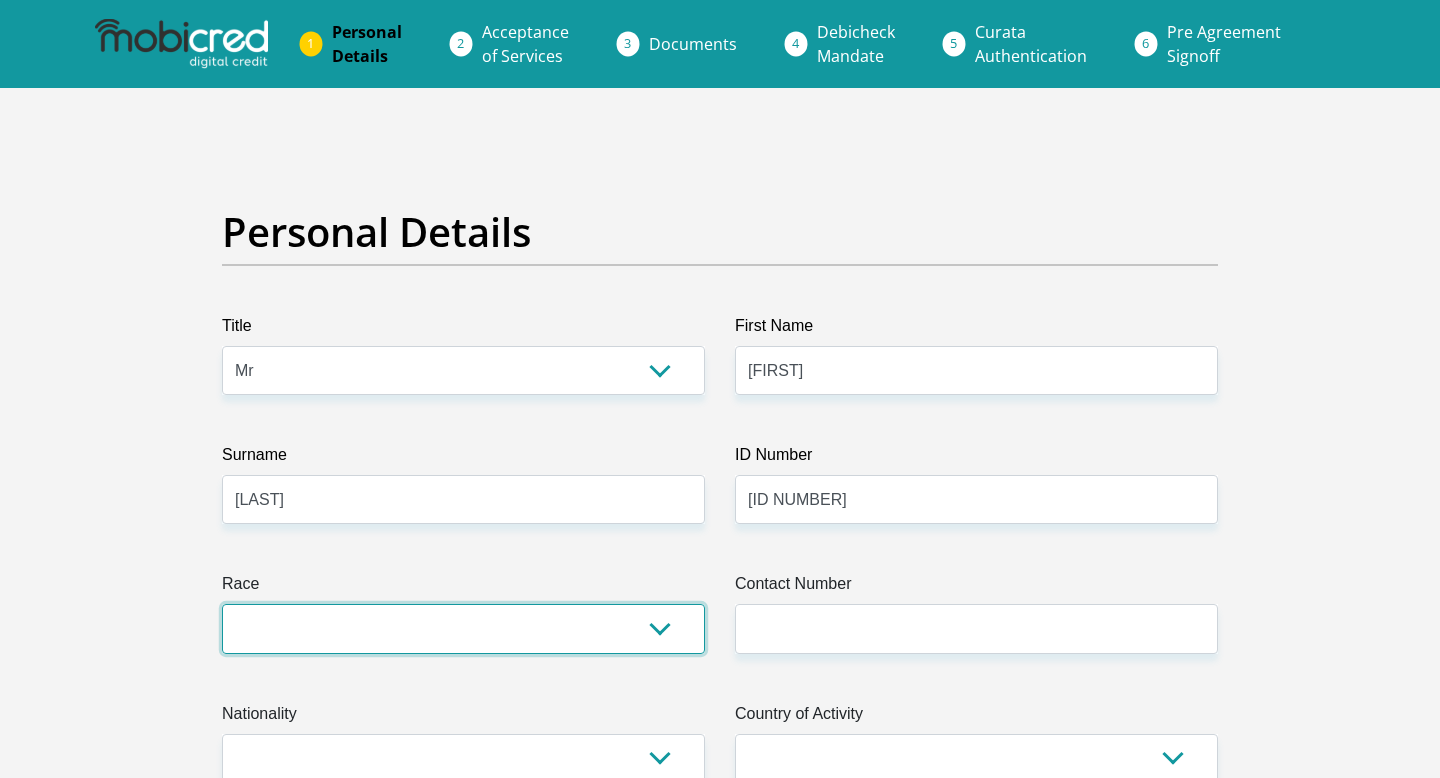 click on "Black
Coloured
Indian
White
Other" at bounding box center [463, 628] 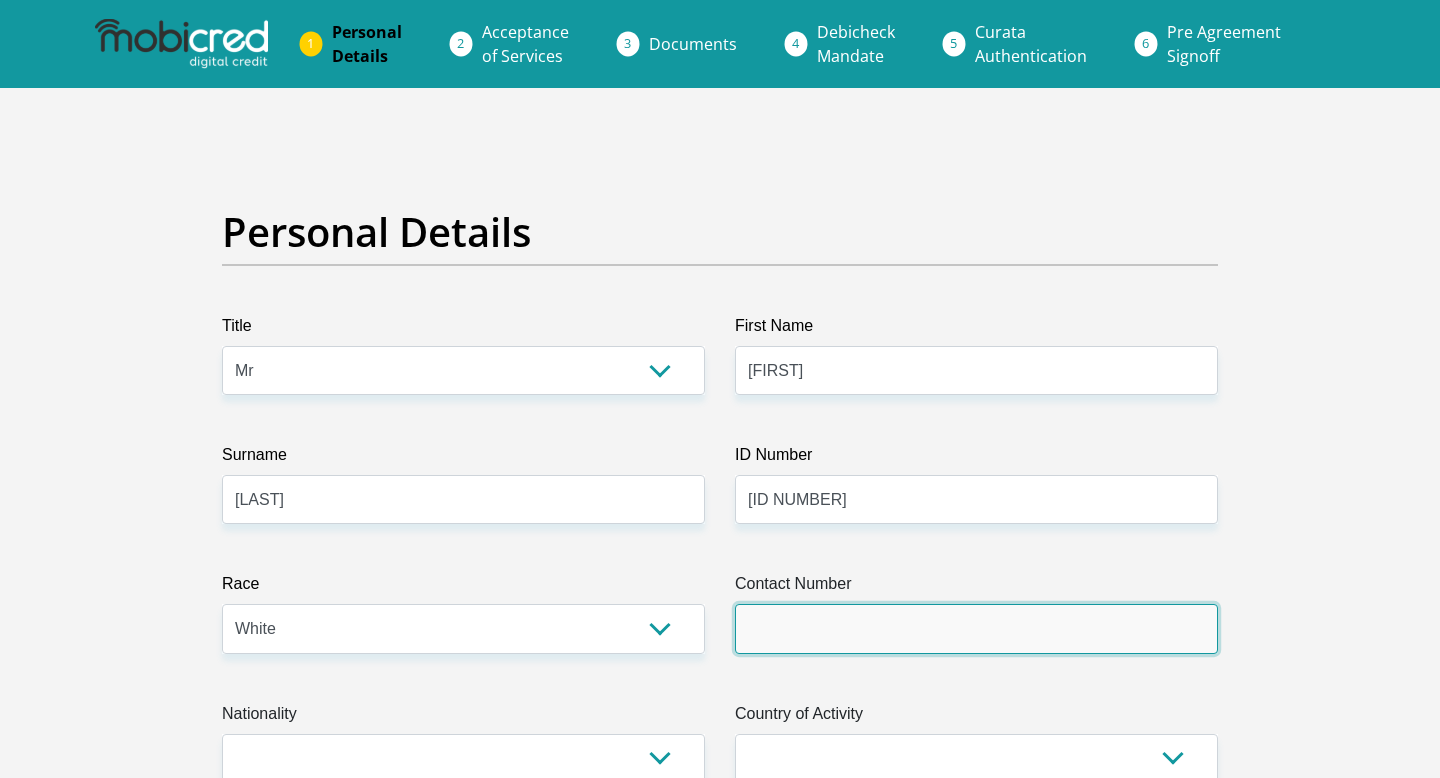 click on "Contact Number" at bounding box center (976, 628) 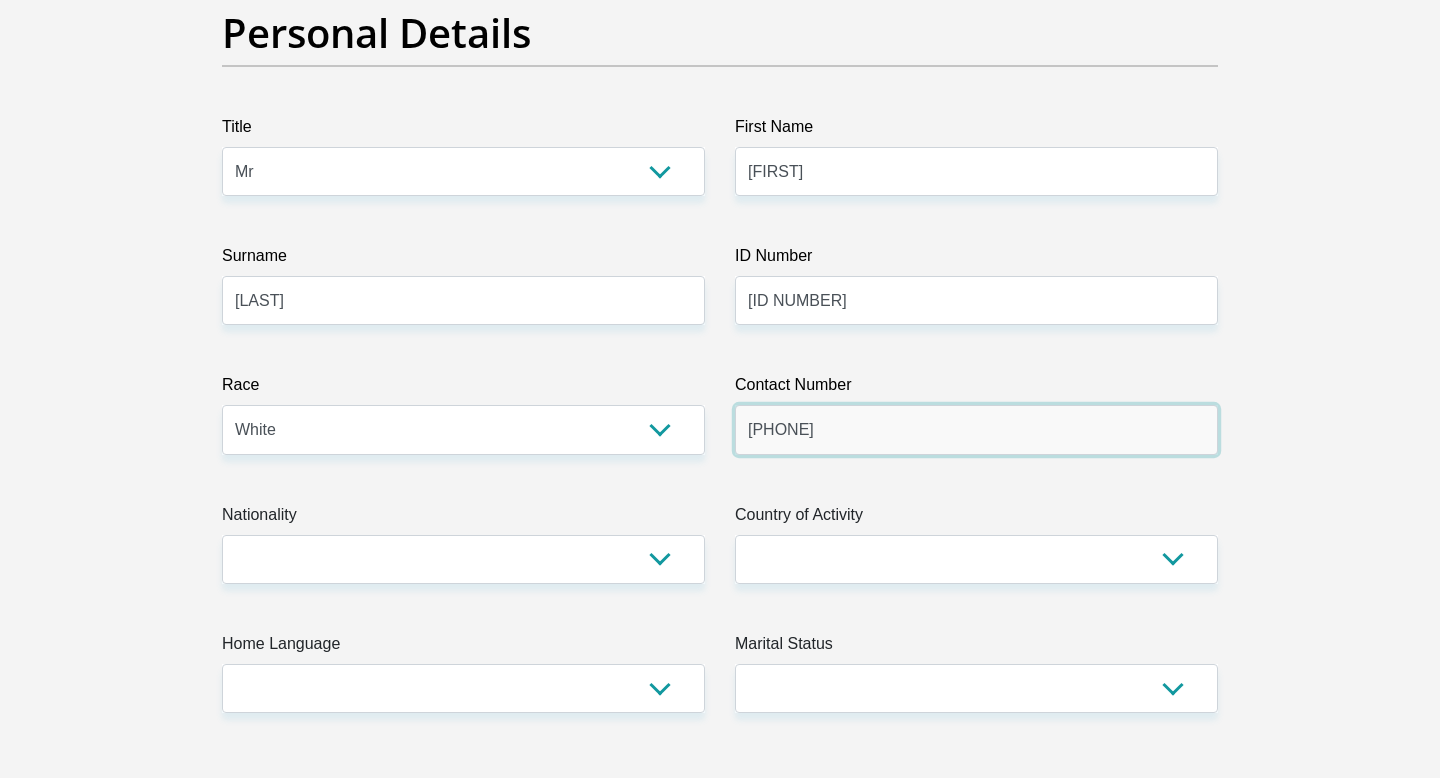 scroll, scrollTop: 248, scrollLeft: 0, axis: vertical 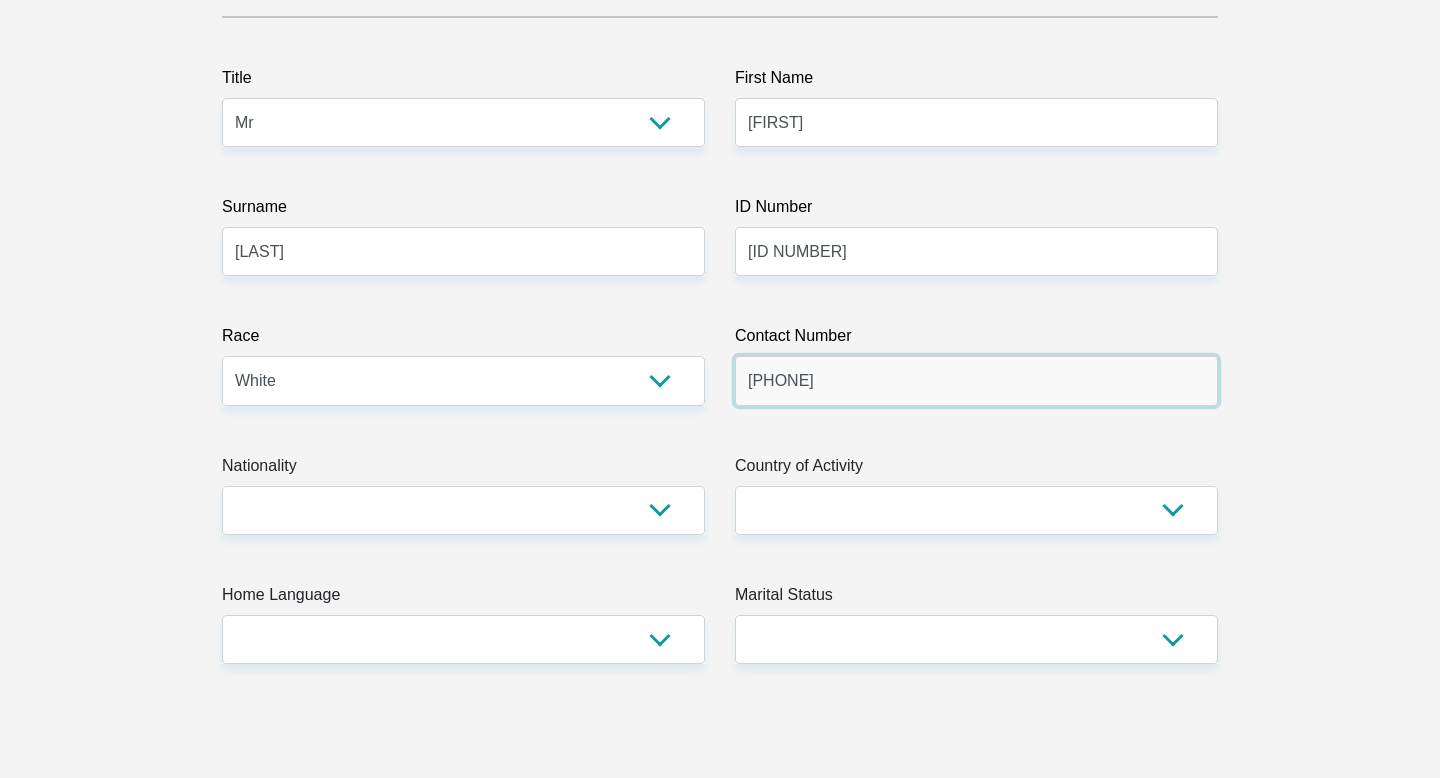 type on "0766927381" 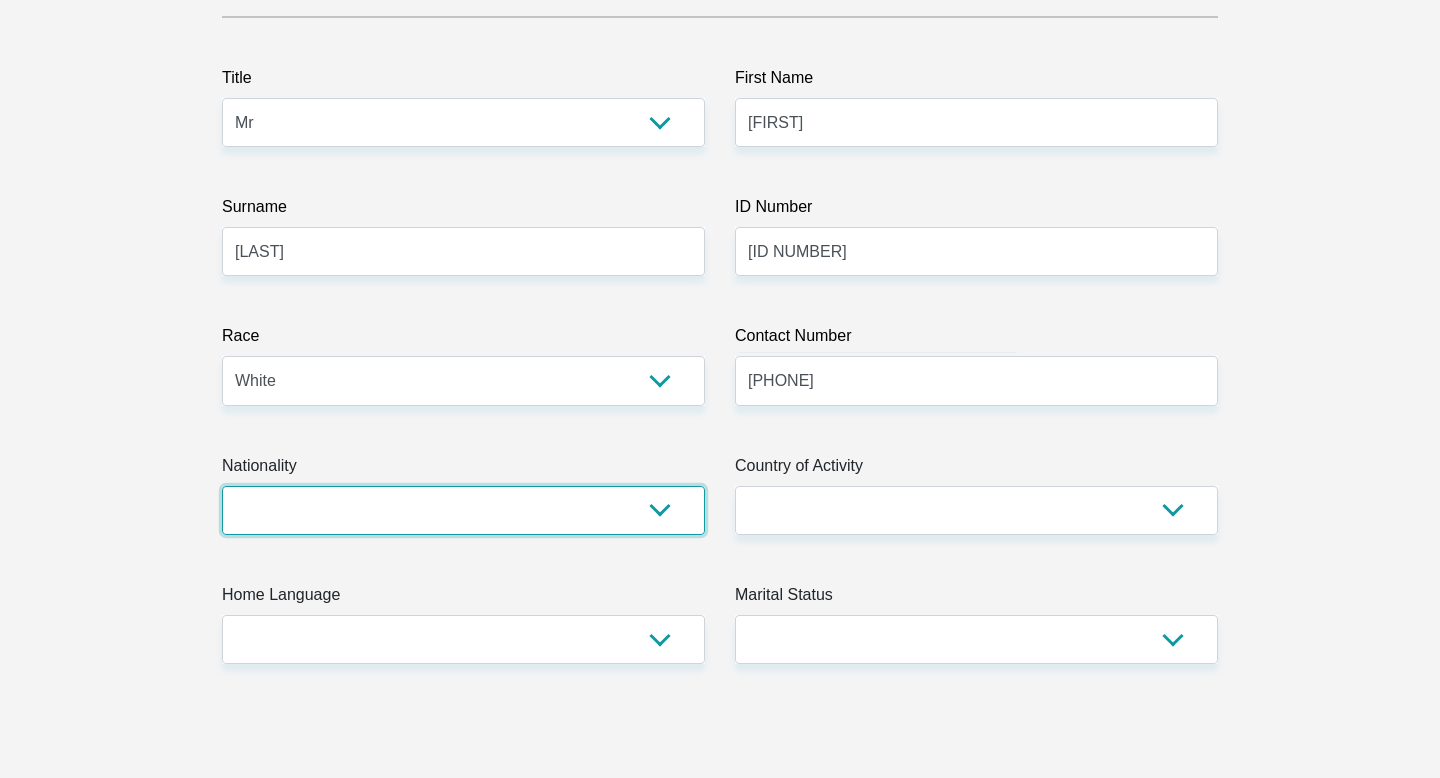 click on "South Africa
Afghanistan
Aland Islands
Albania
Algeria
America Samoa
American Virgin Islands
Andorra
Angola
Anguilla
Antarctica
Antigua and Barbuda
Argentina
Armenia
Aruba
Ascension Island
Australia
Austria
Azerbaijan
Bahamas
Bahrain
Bangladesh
Barbados
Chad" at bounding box center (463, 510) 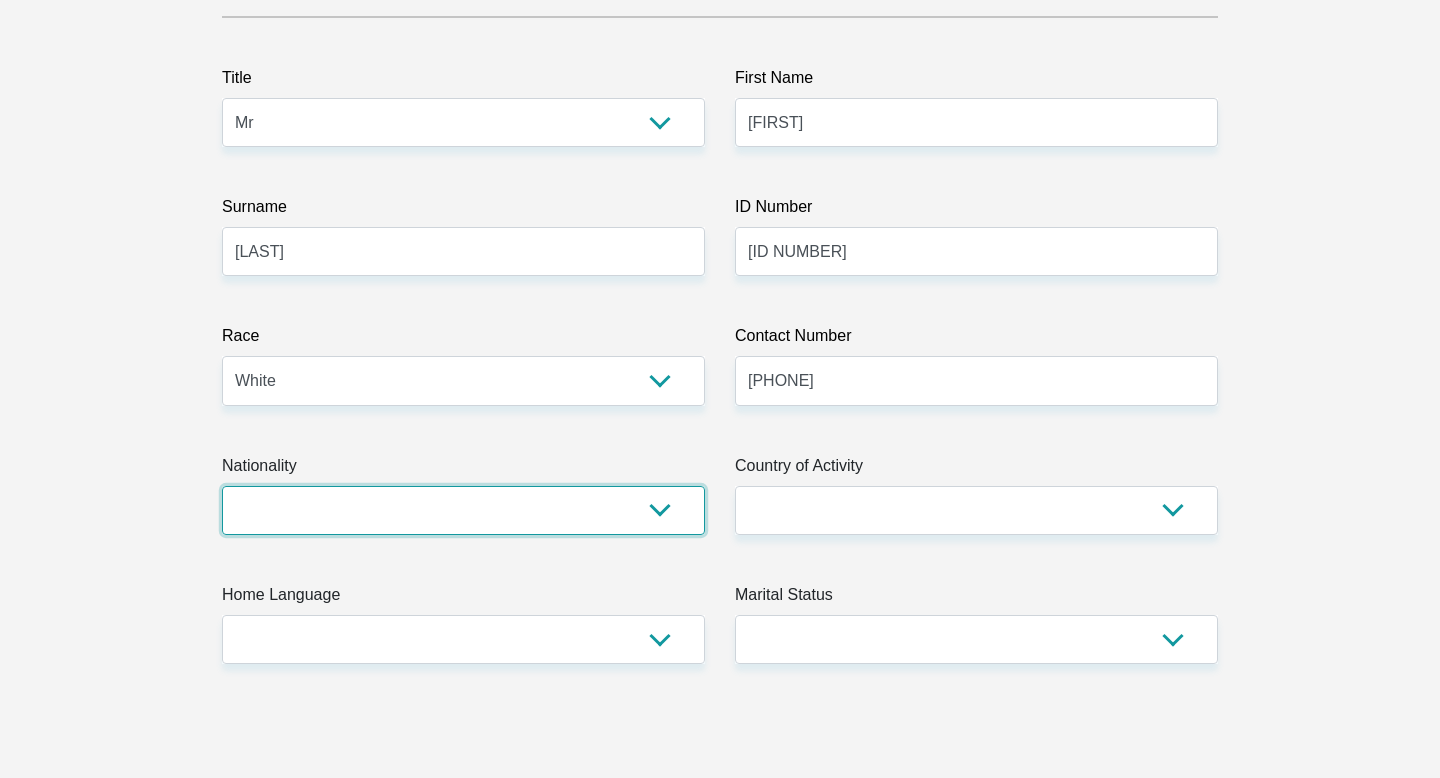 select on "ZAF" 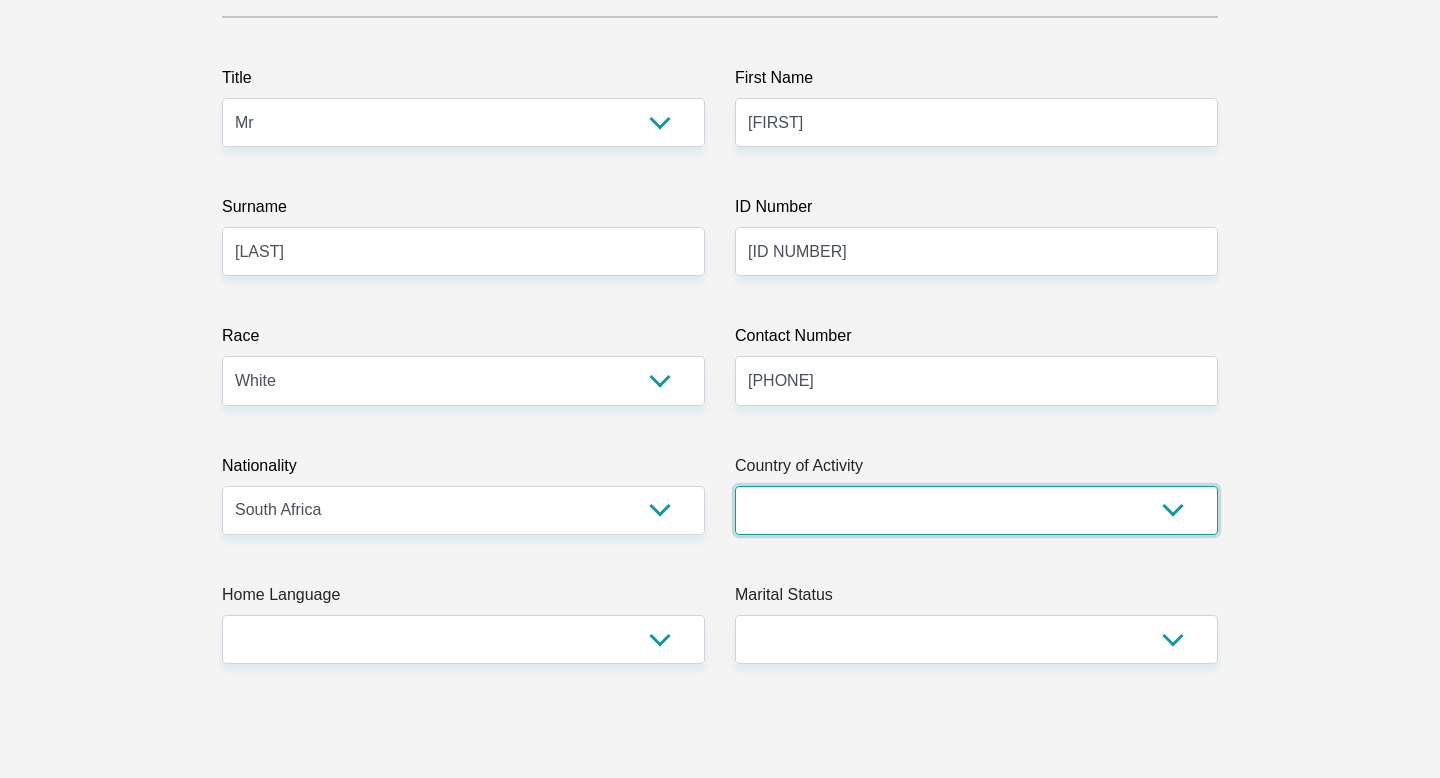 click on "South Africa
Afghanistan
Aland Islands
Albania
Algeria
America Samoa
American Virgin Islands
Andorra
Angola
Anguilla
Antarctica
Antigua and Barbuda
Argentina
Armenia
Aruba
Ascension Island
Australia
Austria
Azerbaijan
Chad" at bounding box center (976, 510) 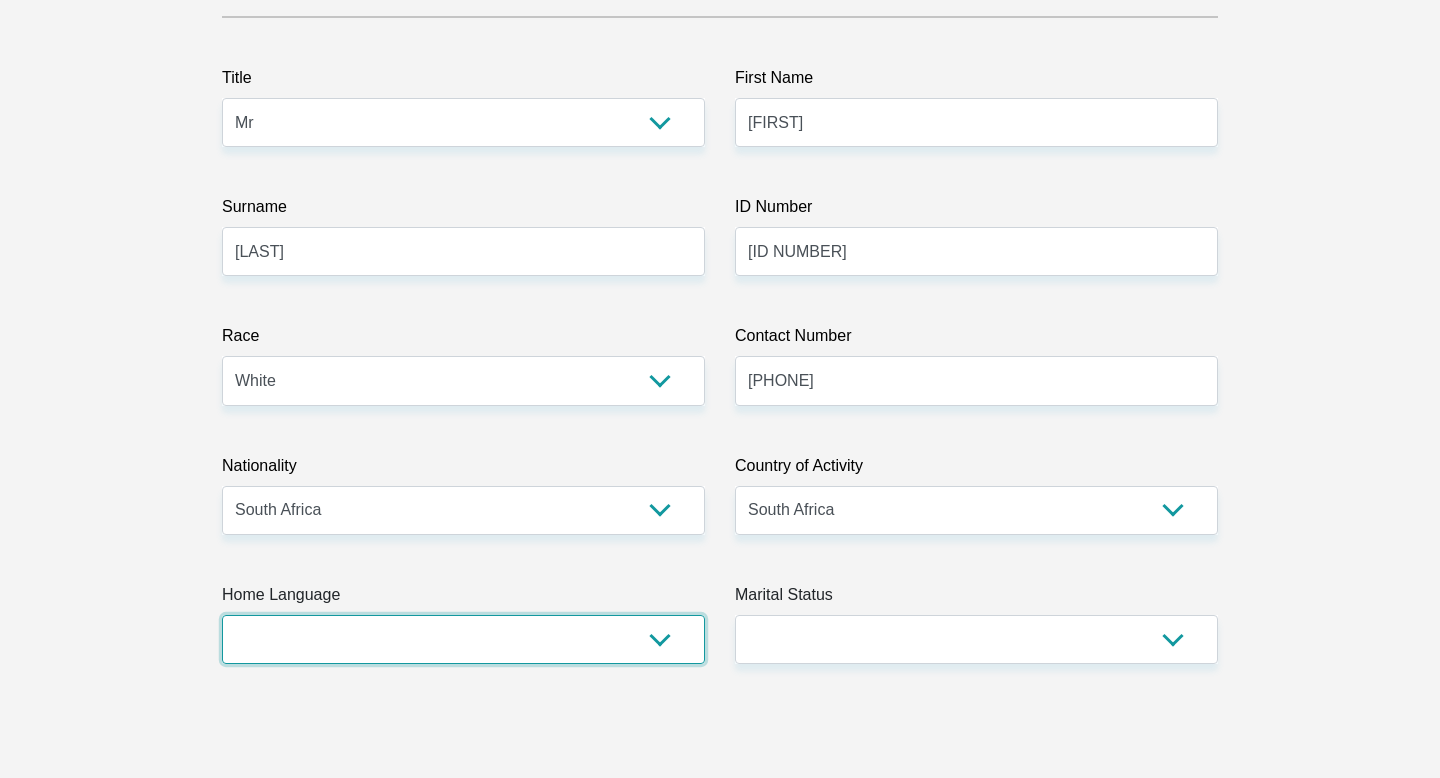 click on "Afrikaans
English
Sepedi
South Ndebele
Southern Sotho
Swati
Tsonga
Tswana
Venda
Xhosa
Zulu
Other" at bounding box center (463, 639) 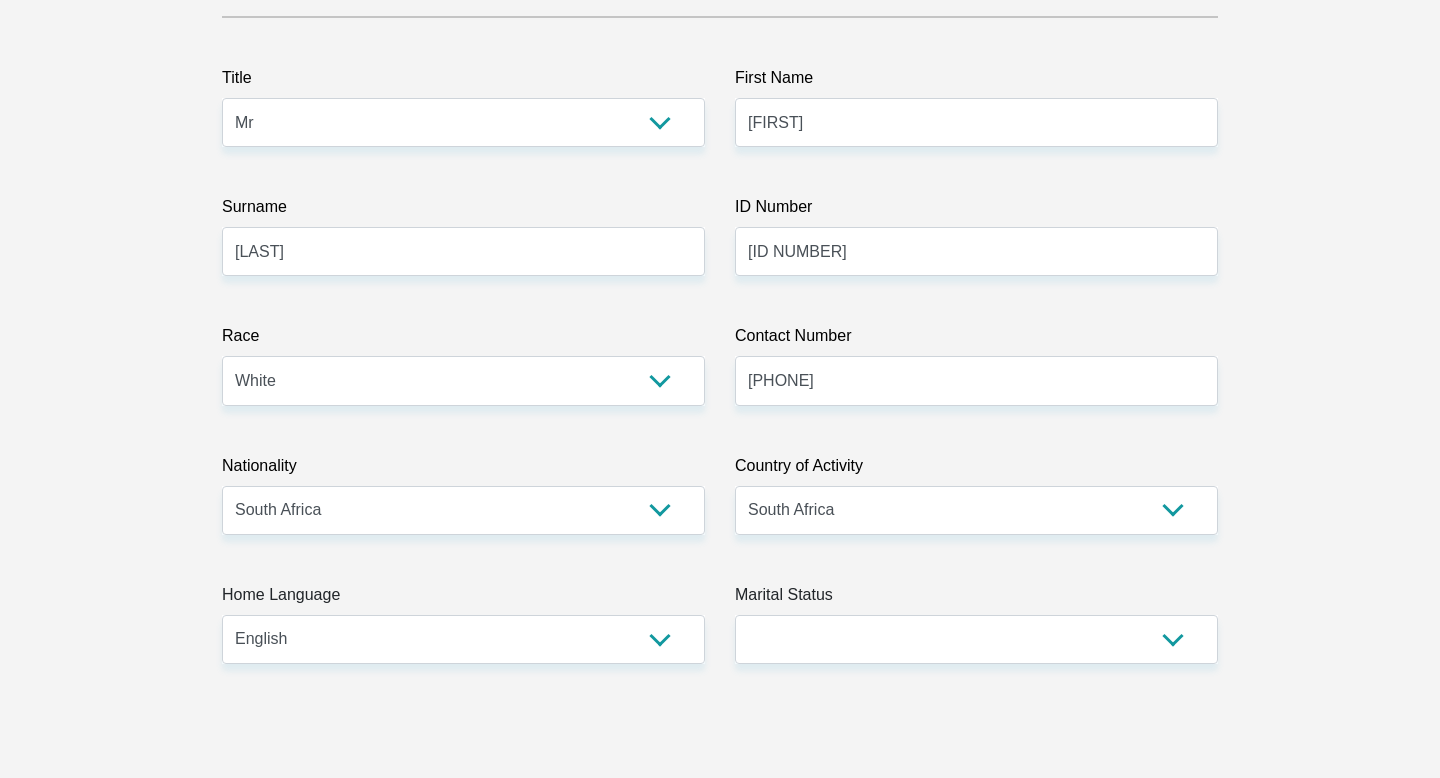 click on "Title
Mr
Ms
Mrs
Dr
Other
First Name
Matthew
Surname
eksteen
ID Number
9609195289086
Please input valid ID number
Race
Black
Coloured
Indian
White
Other
Contact Number
0766927381
Please input valid contact number
Nationality
South Africa
Afghanistan
Aland Islands  Albania  Algeria" at bounding box center (720, 3319) 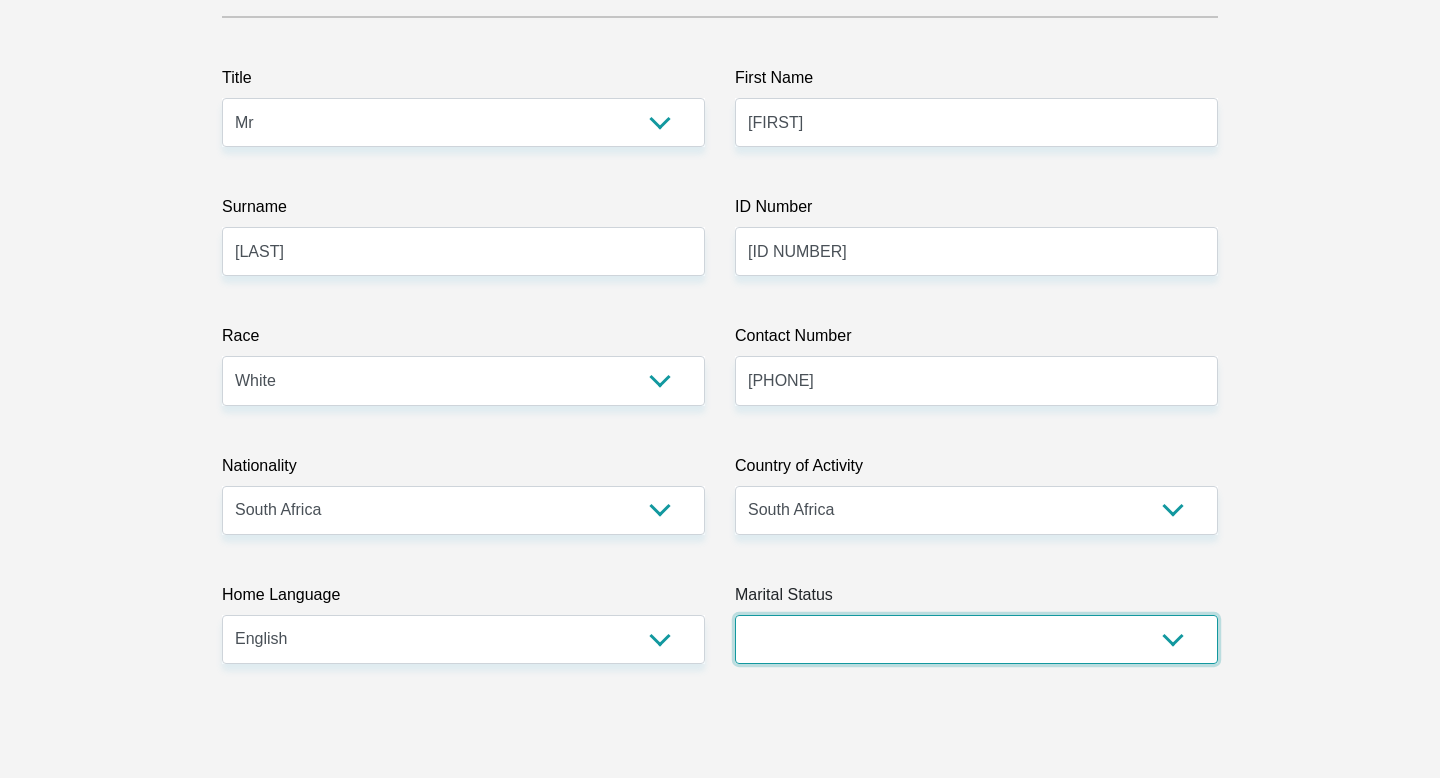 click on "Married ANC
Single
Divorced
Widowed
Married COP or Customary Law" at bounding box center [976, 639] 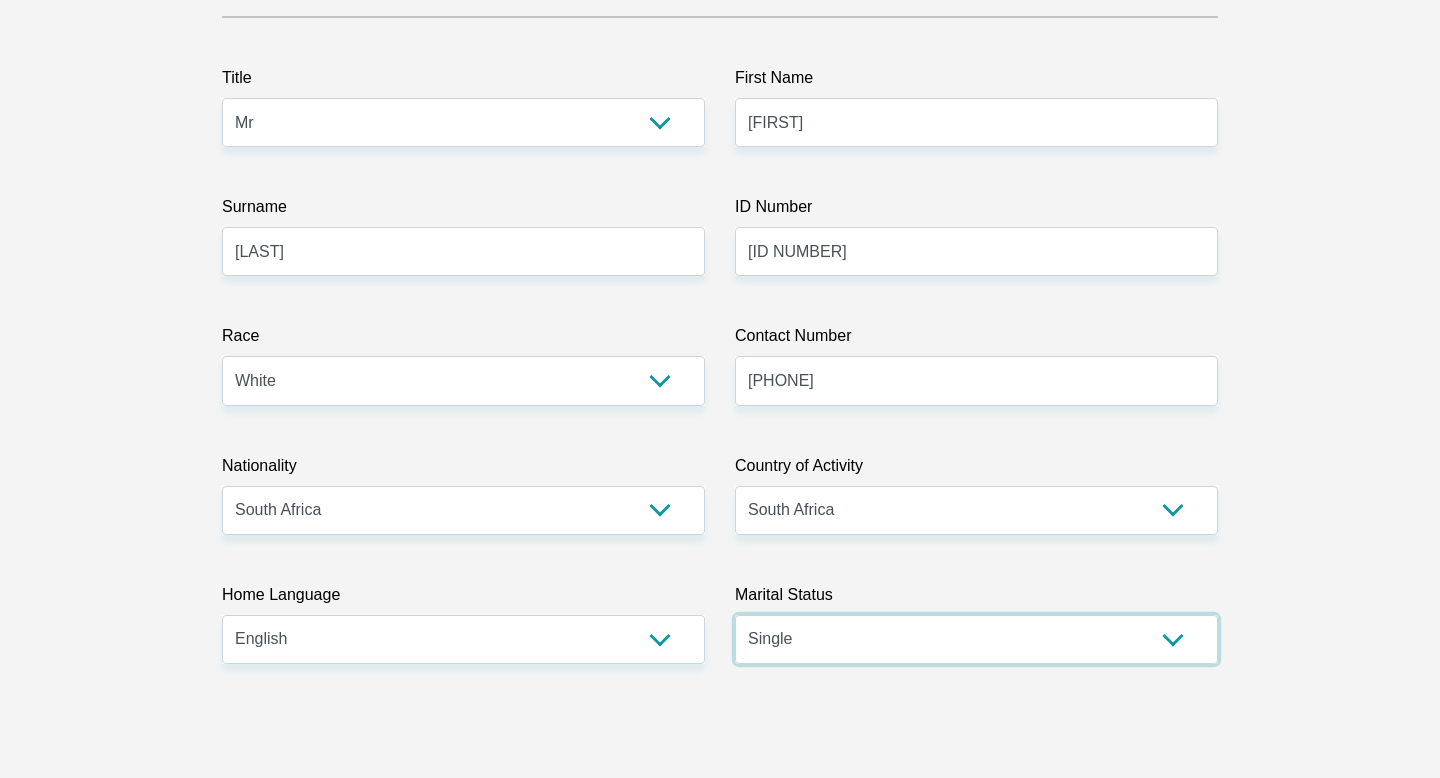 click on "Married ANC
Single
Divorced
Widowed
Married COP or Customary Law" at bounding box center [976, 639] 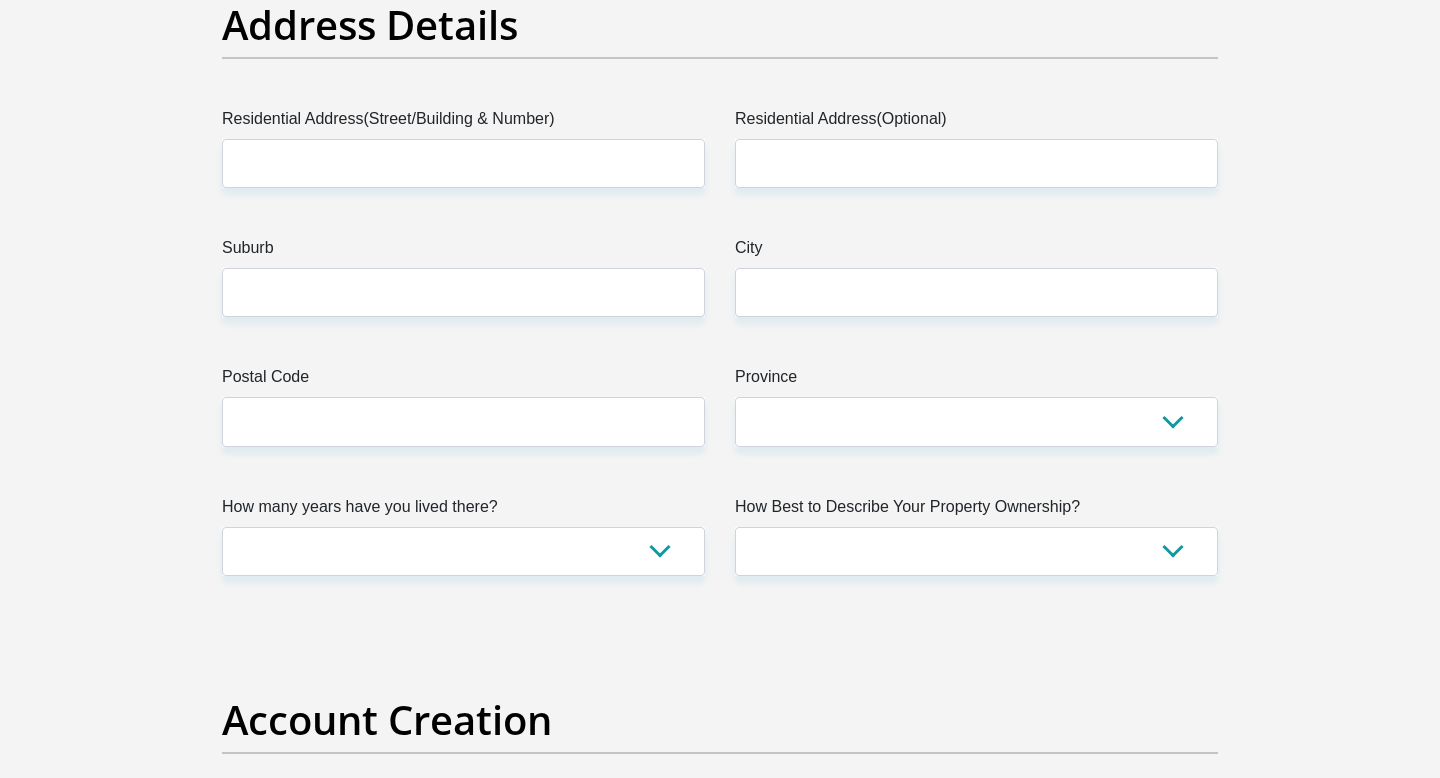 scroll, scrollTop: 1089, scrollLeft: 0, axis: vertical 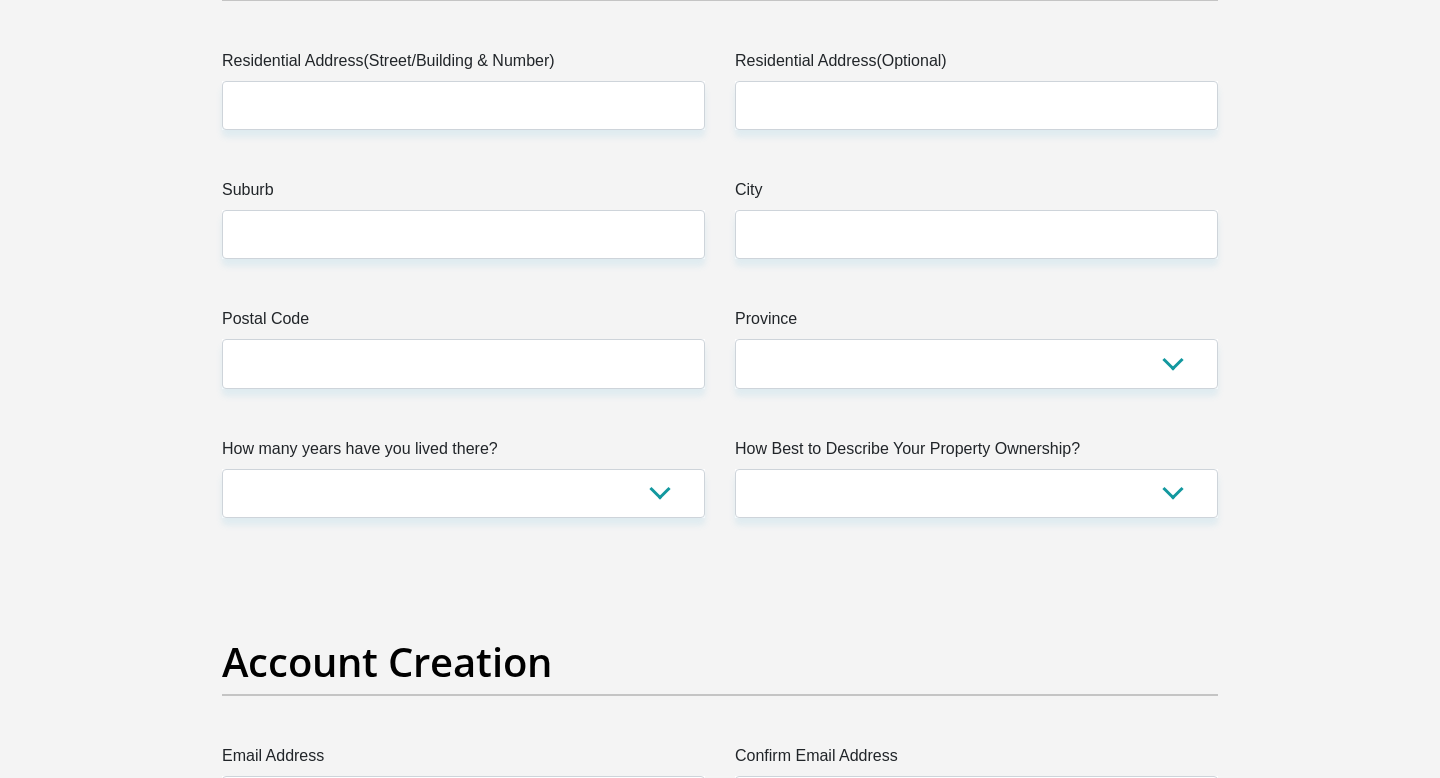 click on "Title
Mr
Ms
Mrs
Dr
Other
First Name
Matthew
Surname
eksteen
ID Number
9609195289086
Please input valid ID number
Race
Black
Coloured
Indian
White
Other
Contact Number
0766927381
Please input valid contact number
Nationality
South Africa
Afghanistan
Aland Islands  Albania  Algeria" at bounding box center [720, 2478] 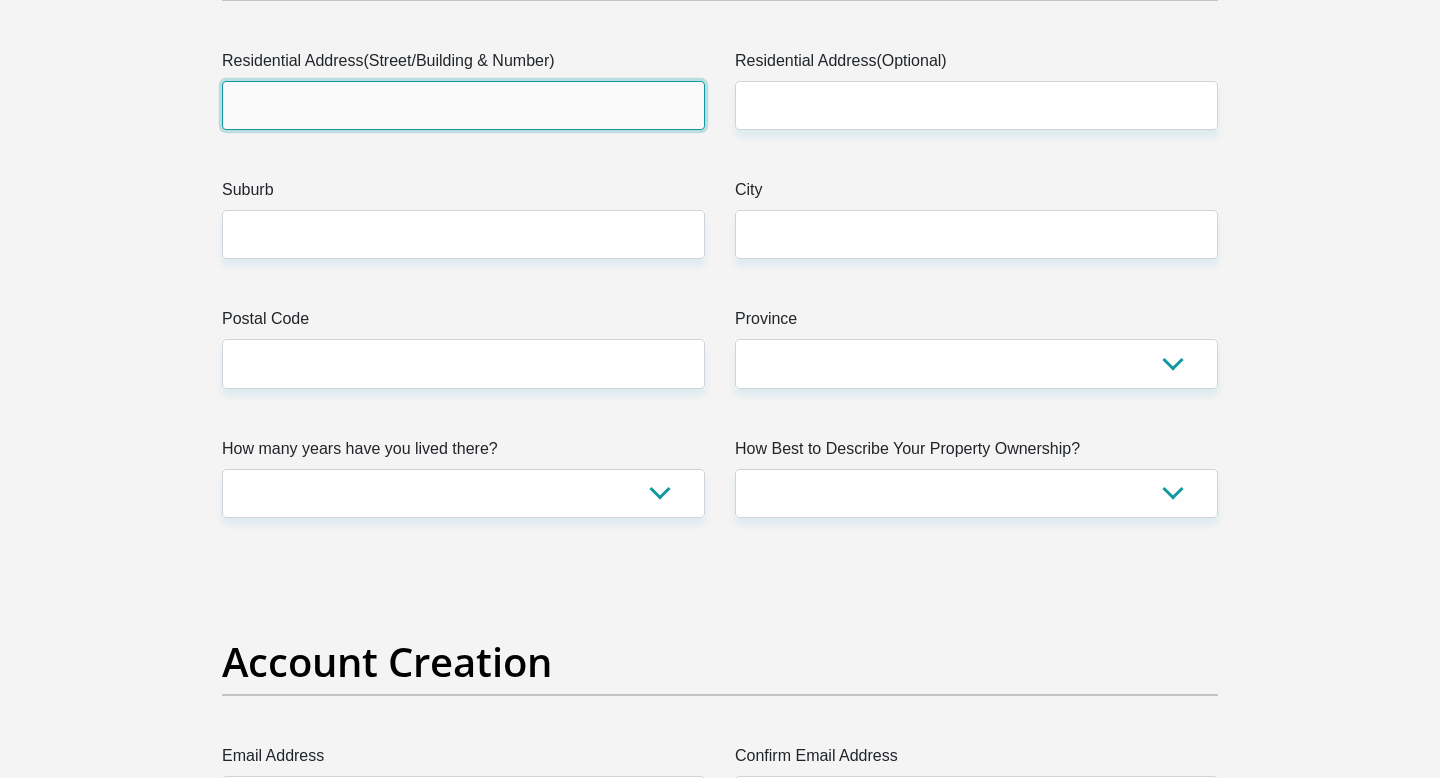 click on "Residential Address(Street/Building & Number)" at bounding box center [463, 105] 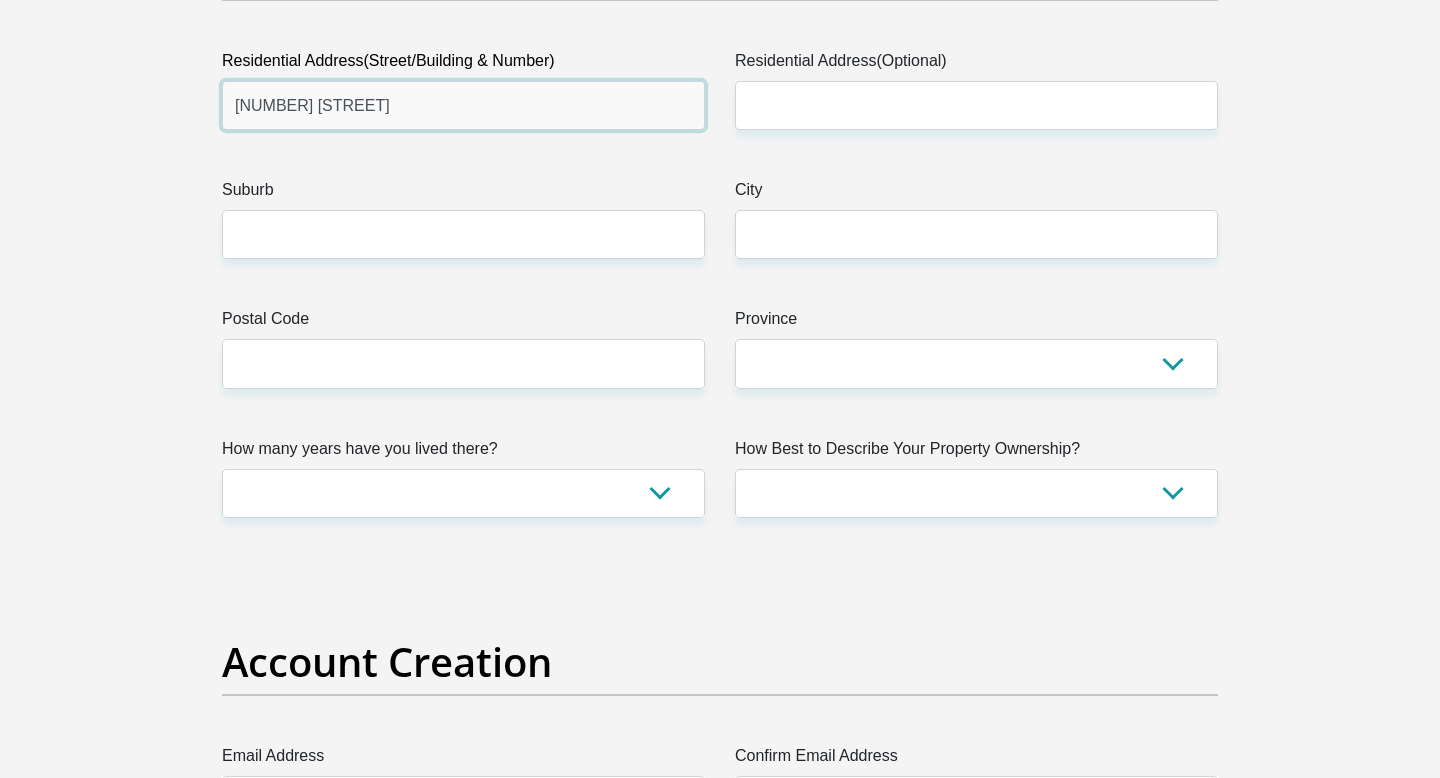 type on "34 de wet drive" 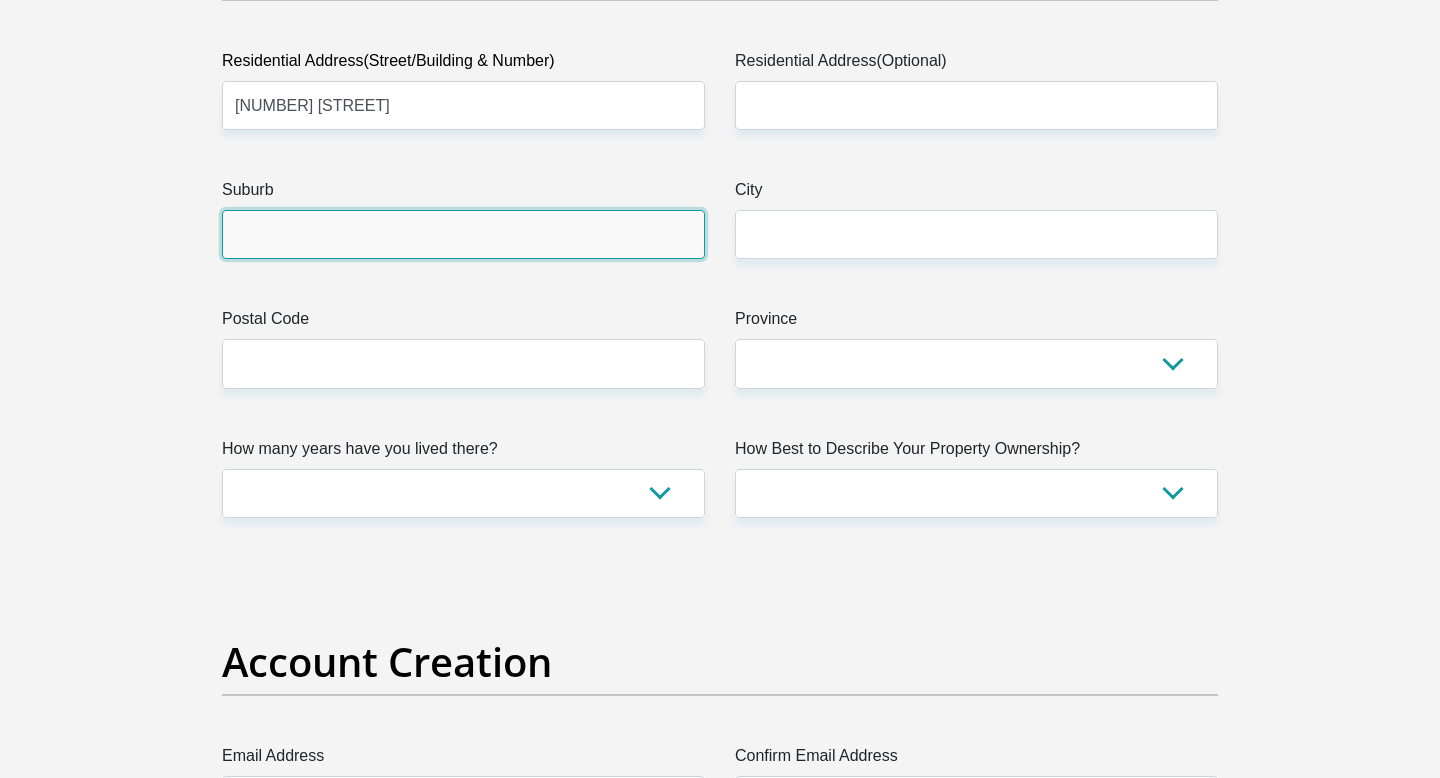 click on "Suburb" at bounding box center [463, 234] 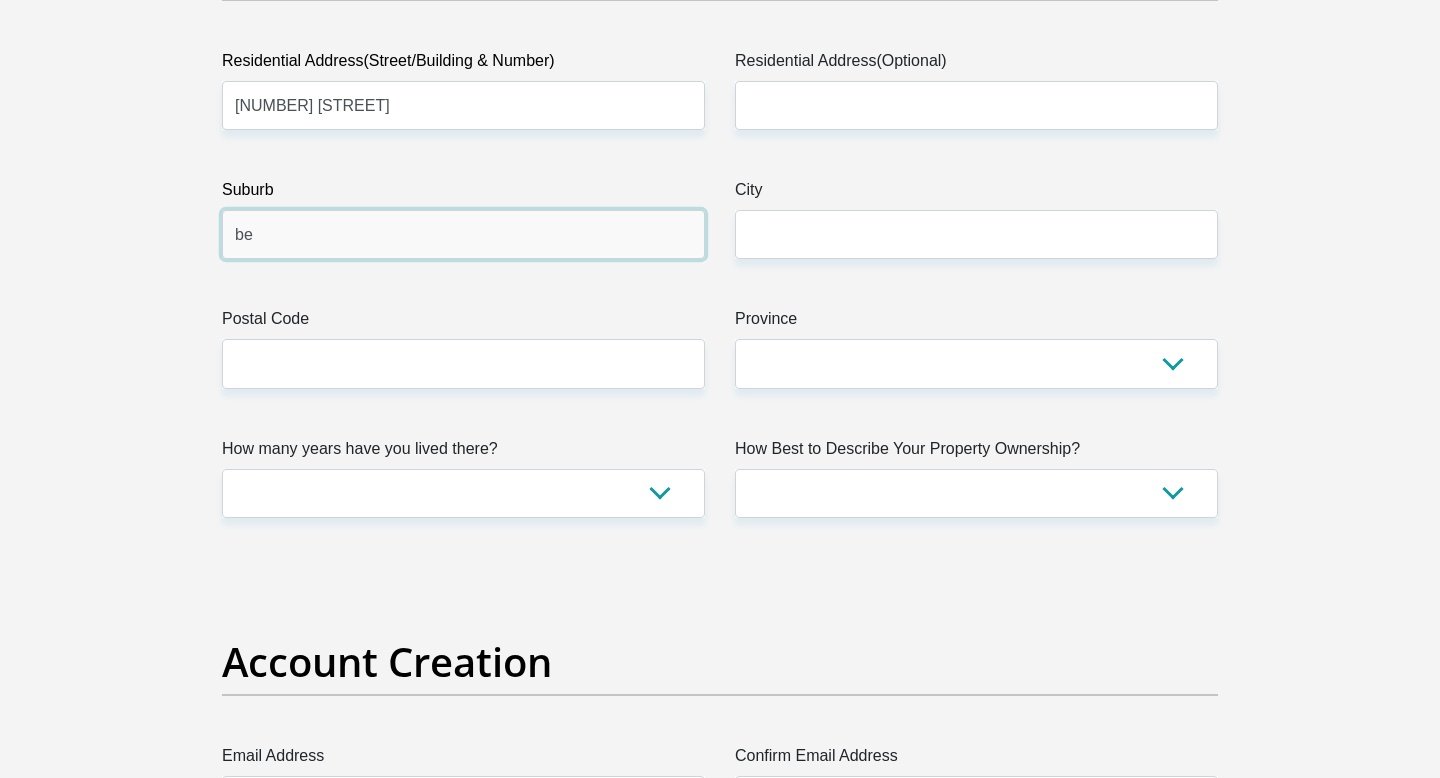 type on "b" 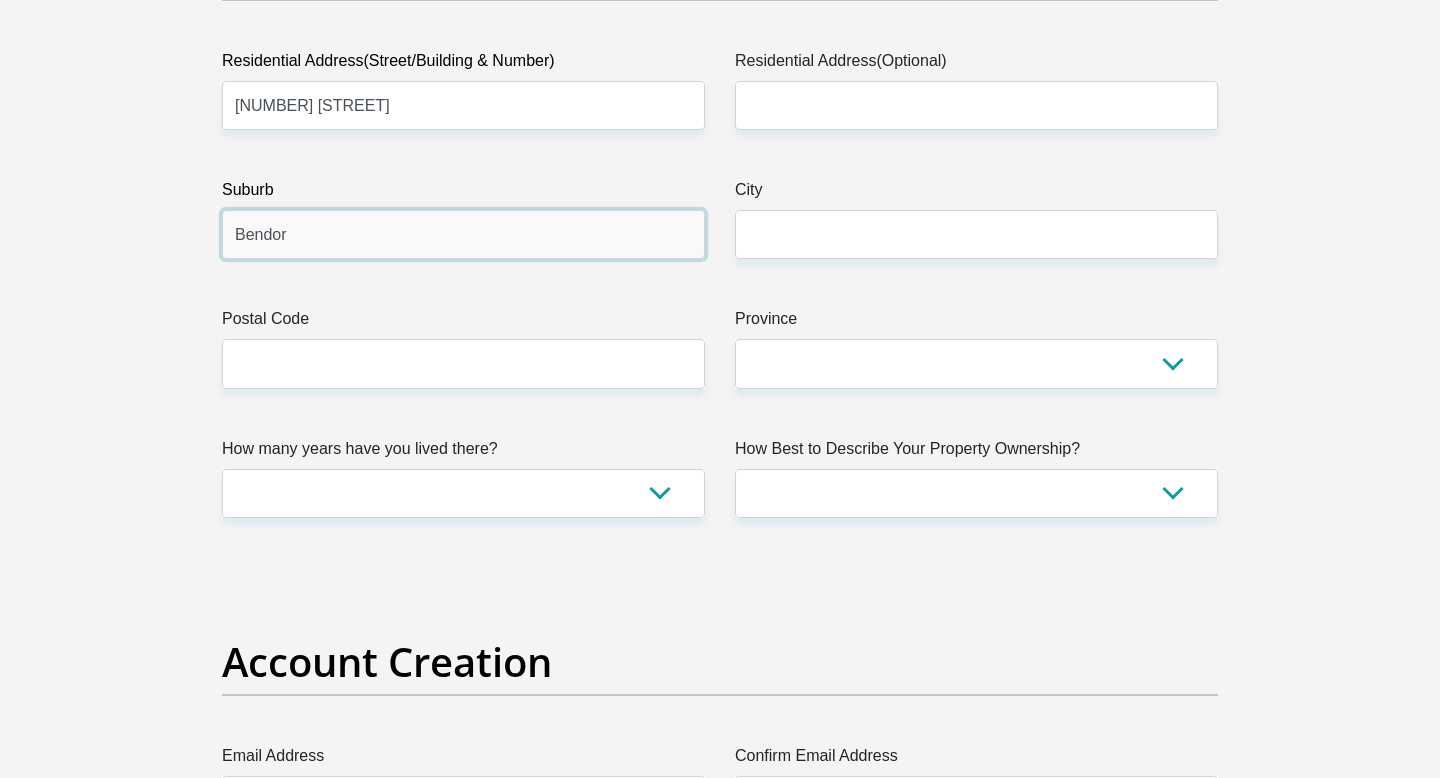 type on "Bendor" 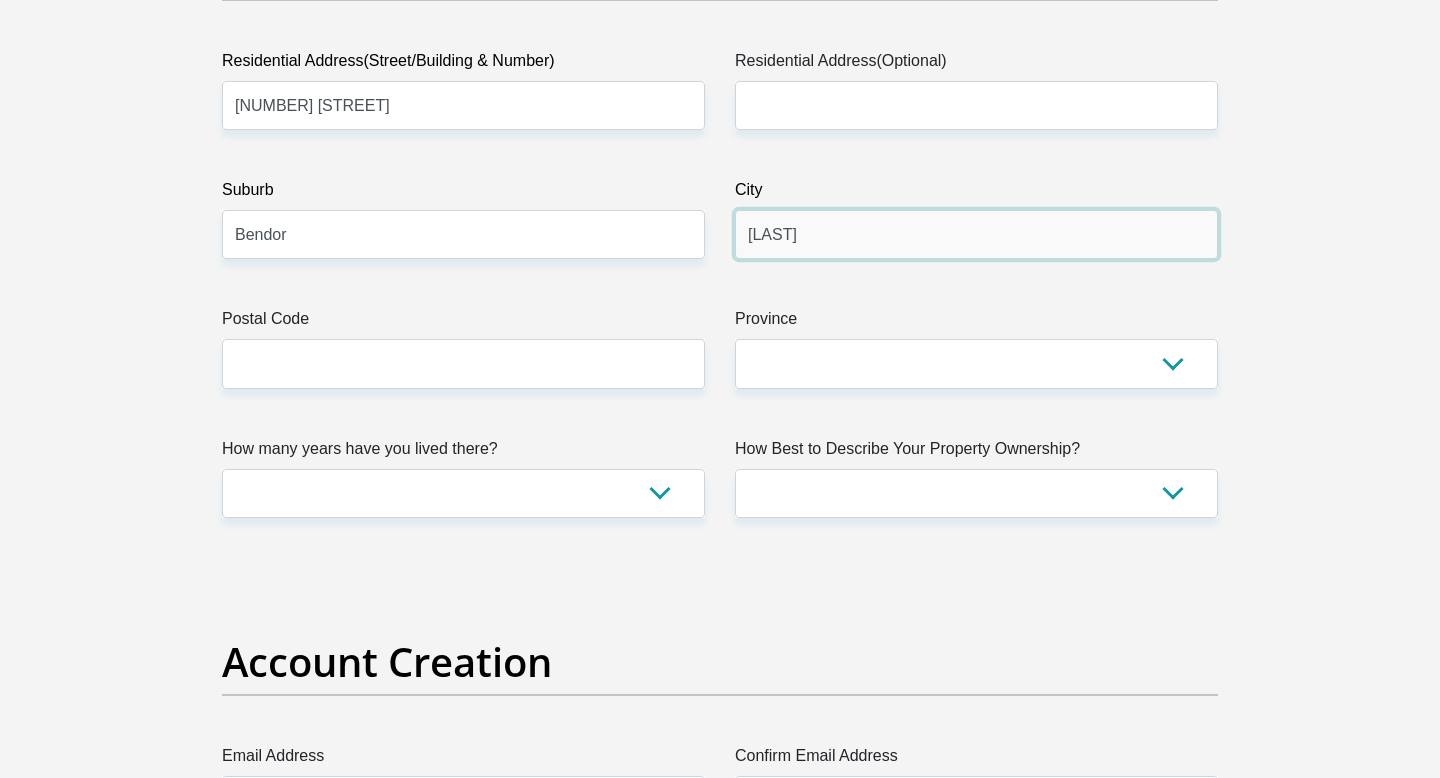 type on "Polokwane" 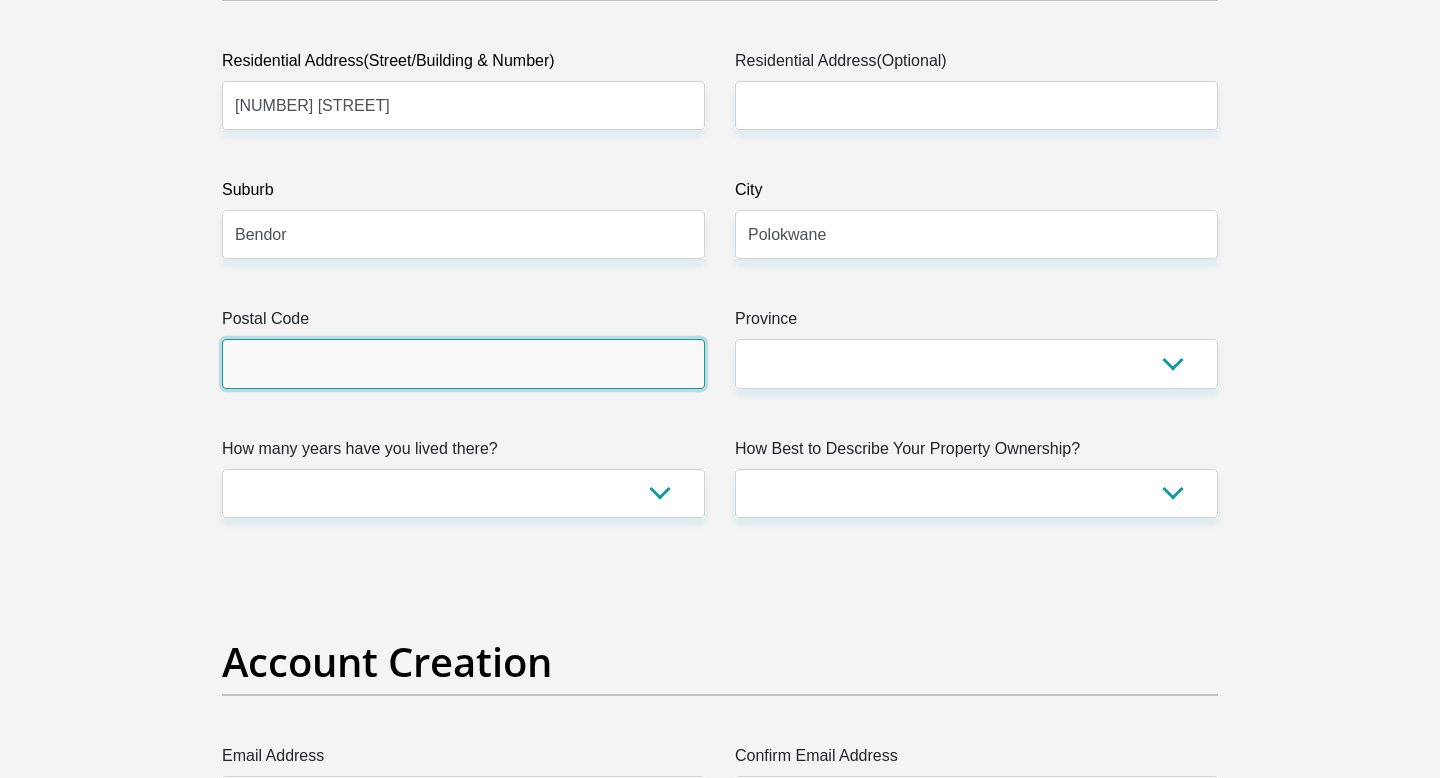 click on "Postal Code" at bounding box center [463, 363] 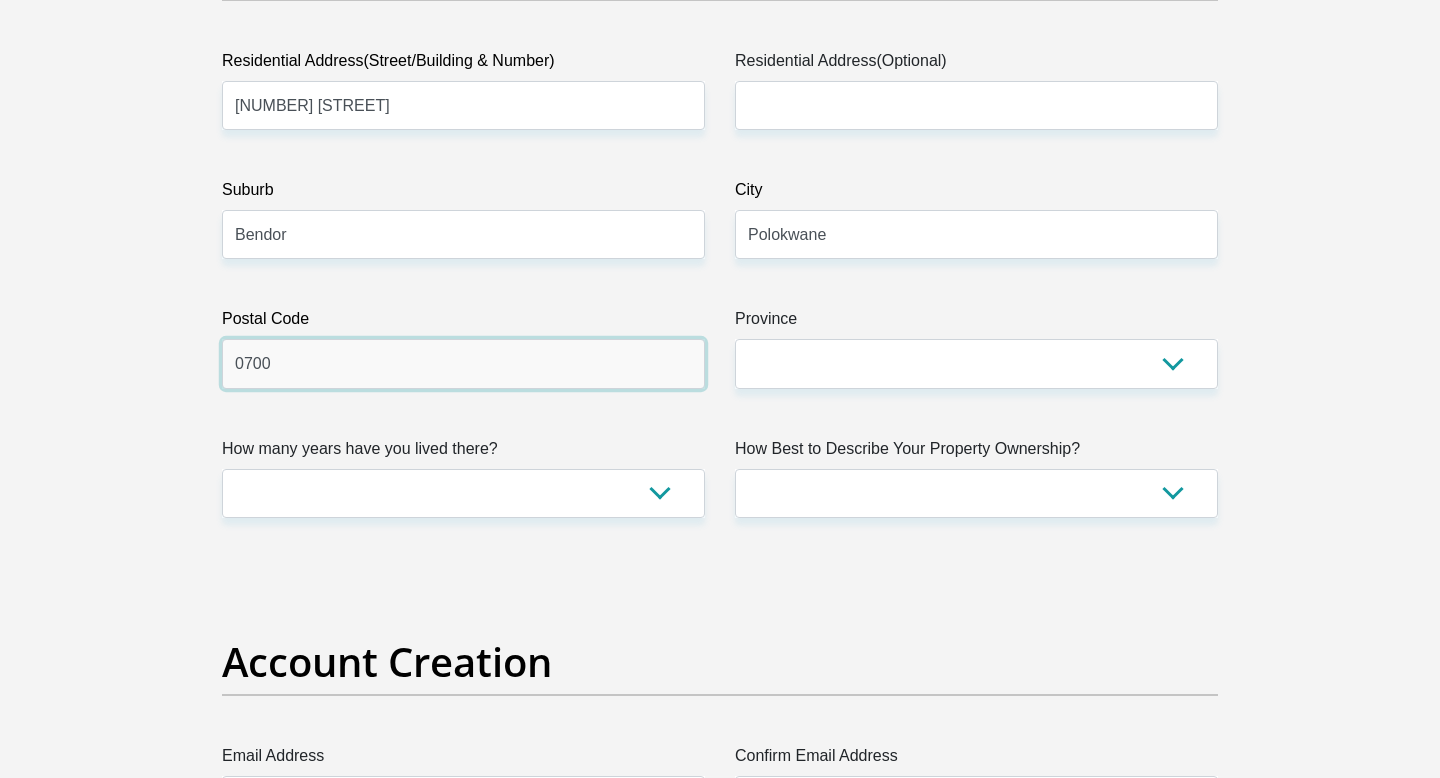 type on "0700" 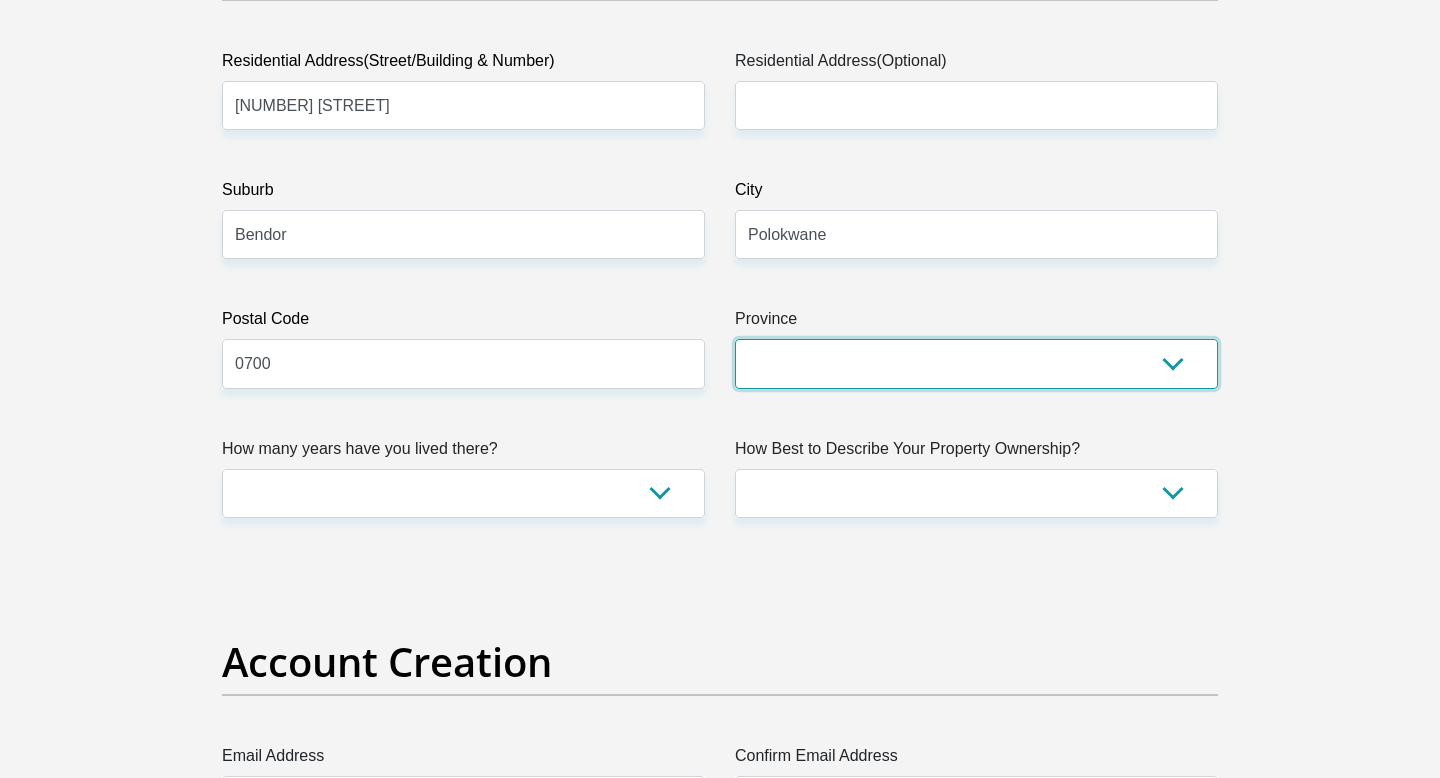 click on "Eastern Cape
Free State
Gauteng
KwaZulu-Natal
Limpopo
Mpumalanga
Northern Cape
North West
Western Cape" at bounding box center [976, 363] 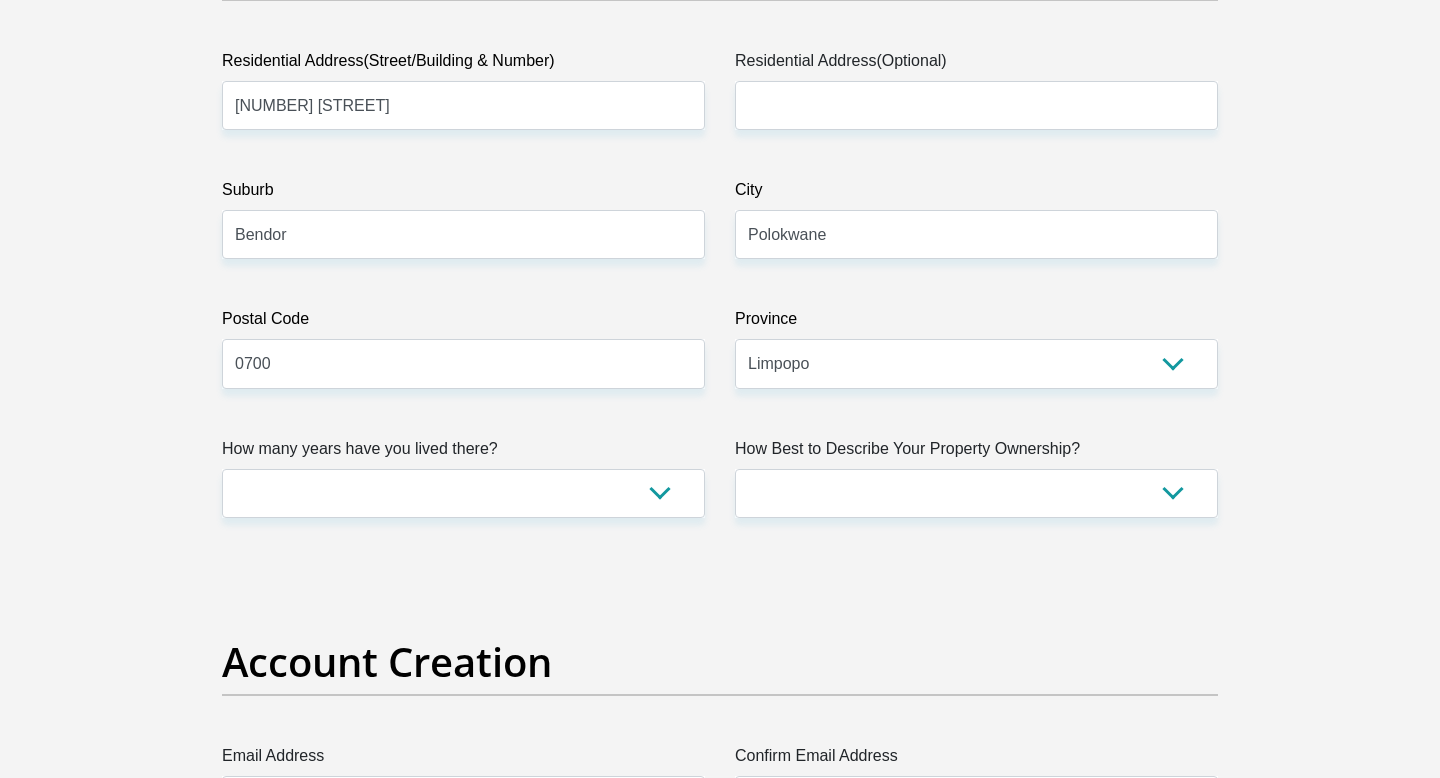 click on "Title
Mr
Ms
Mrs
Dr
Other
First Name
Matthew
Surname
eksteen
ID Number
9609195289086
Please input valid ID number
Race
Black
Coloured
Indian
White
Other
Contact Number
0766927381
Please input valid contact number
Nationality
South Africa
Afghanistan
Aland Islands  Albania  Algeria" at bounding box center [720, 2478] 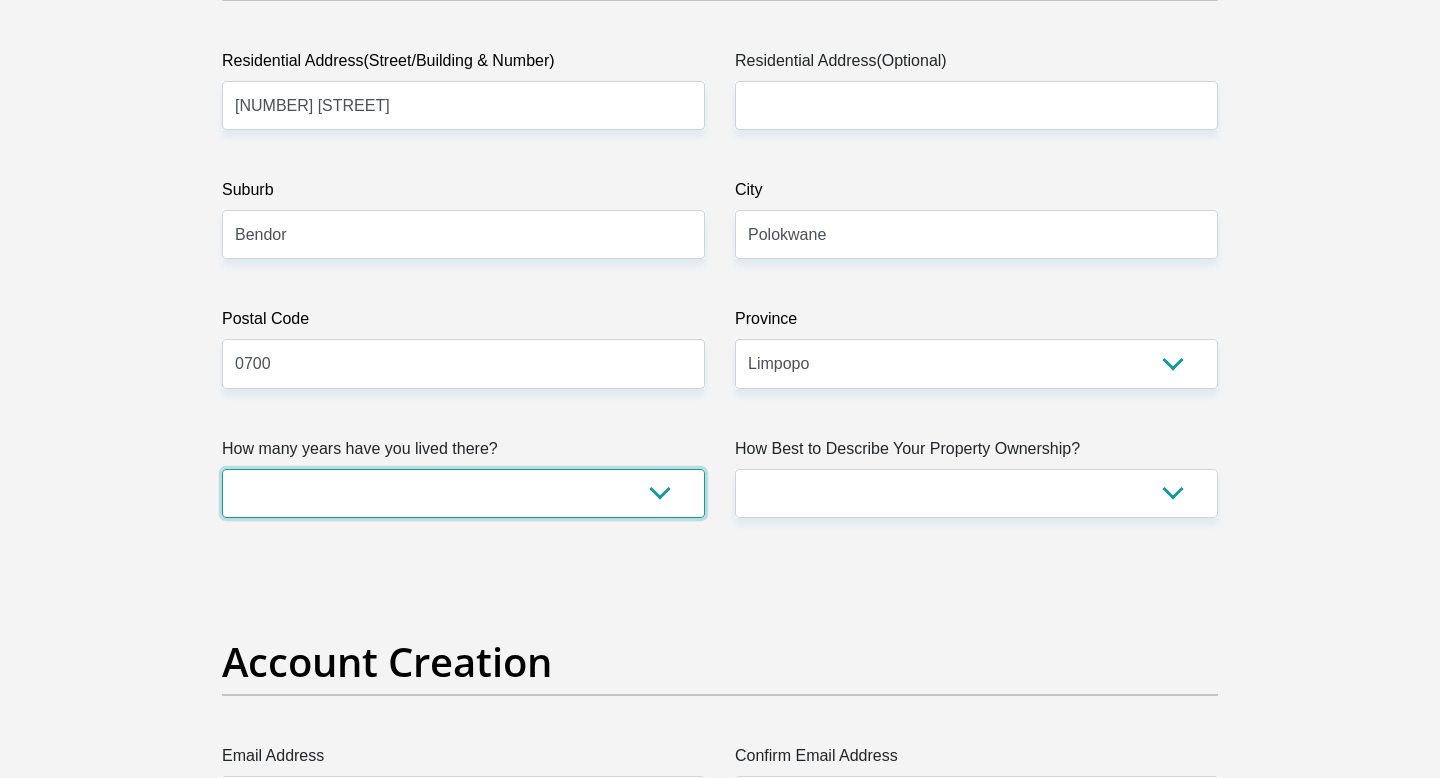 click on "less than 1 year
1-3 years
3-5 years
5+ years" at bounding box center [463, 493] 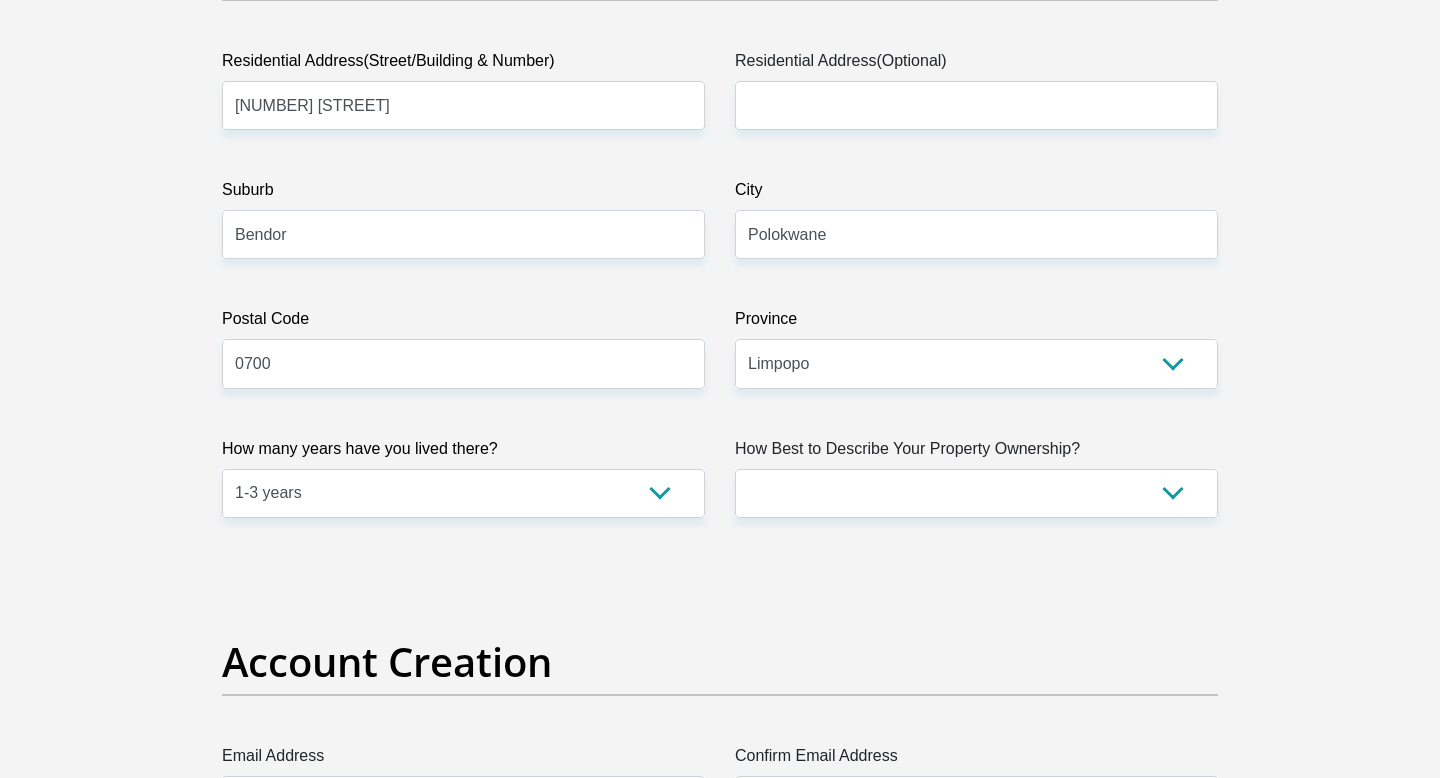 click on "How Best to Describe Your Property Ownership?" at bounding box center [976, 453] 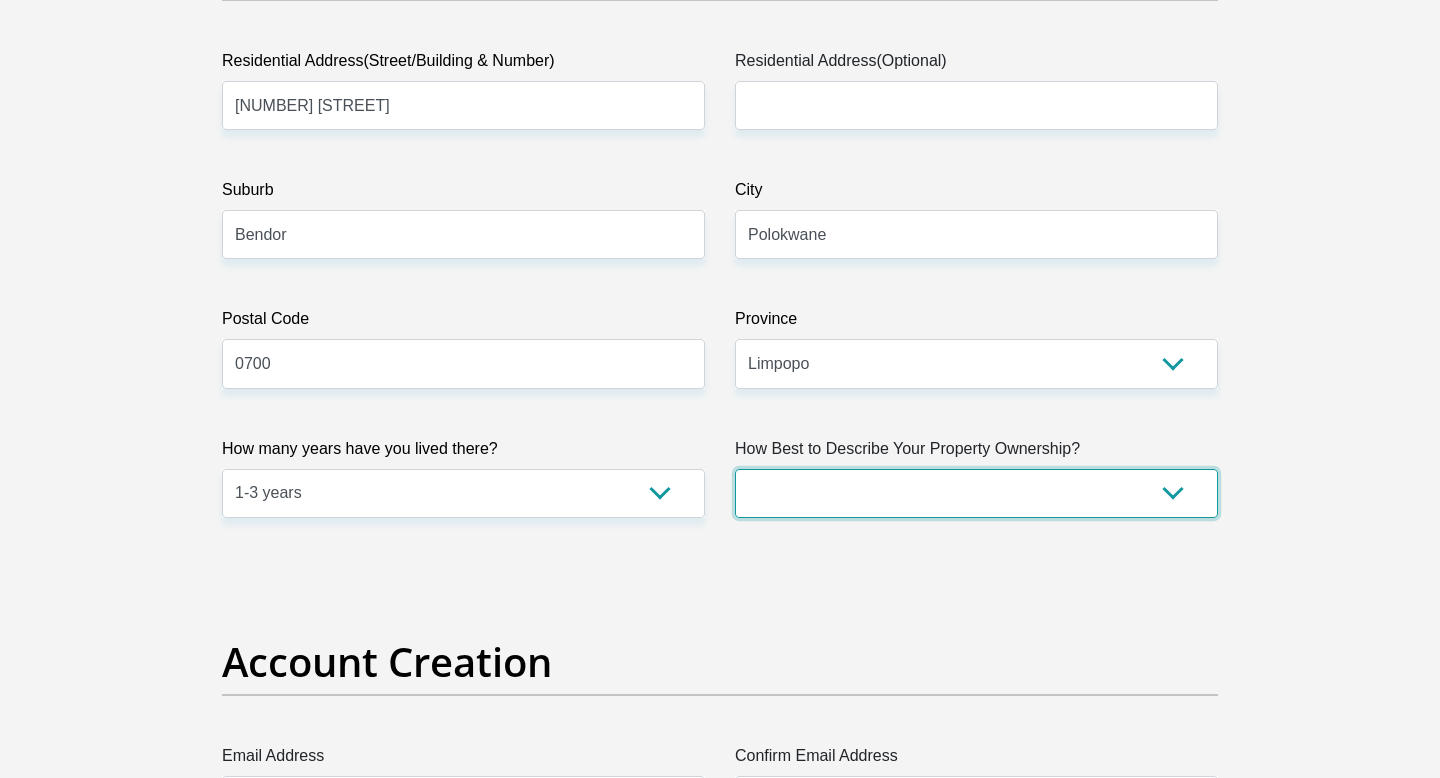 click on "Owned
Rented
Family Owned
Company Dwelling" at bounding box center [976, 493] 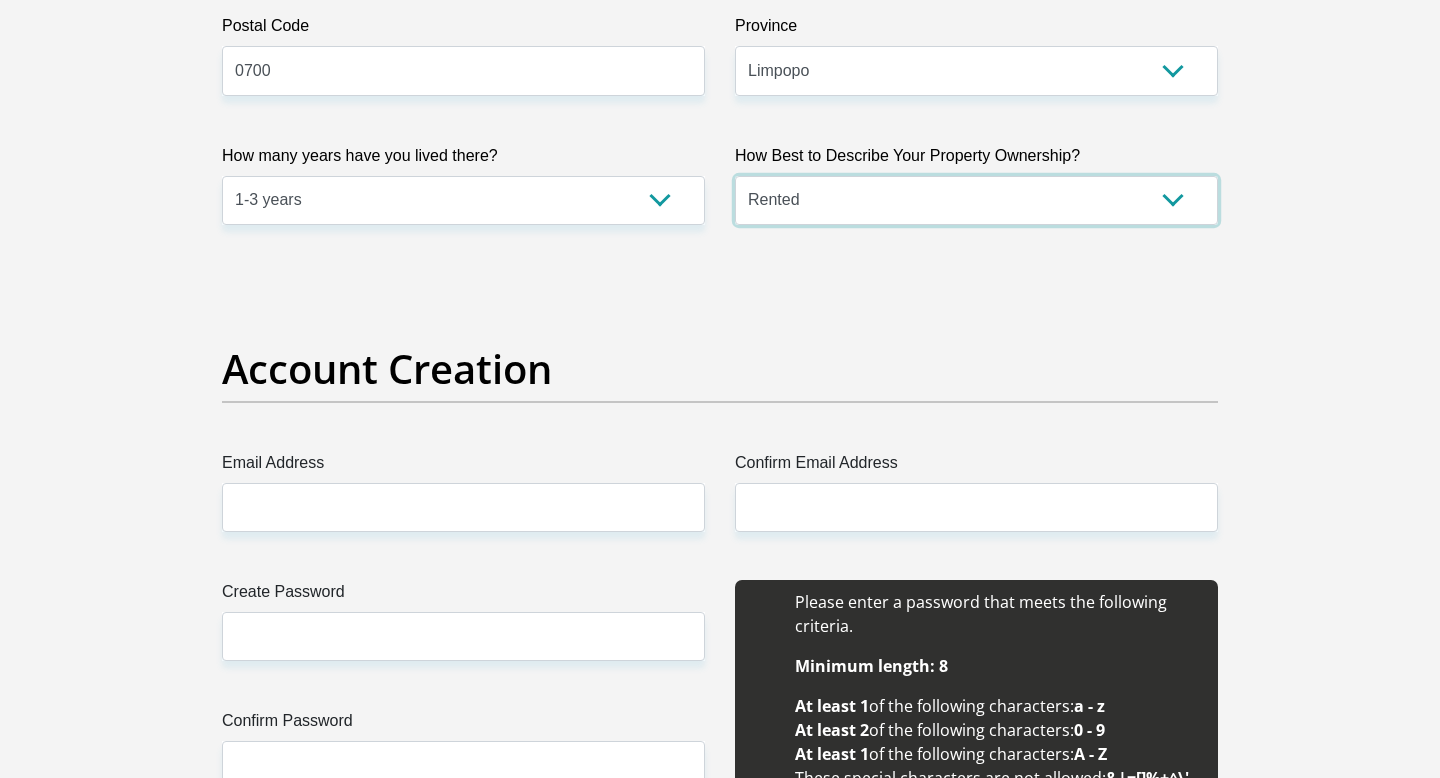 scroll, scrollTop: 1389, scrollLeft: 0, axis: vertical 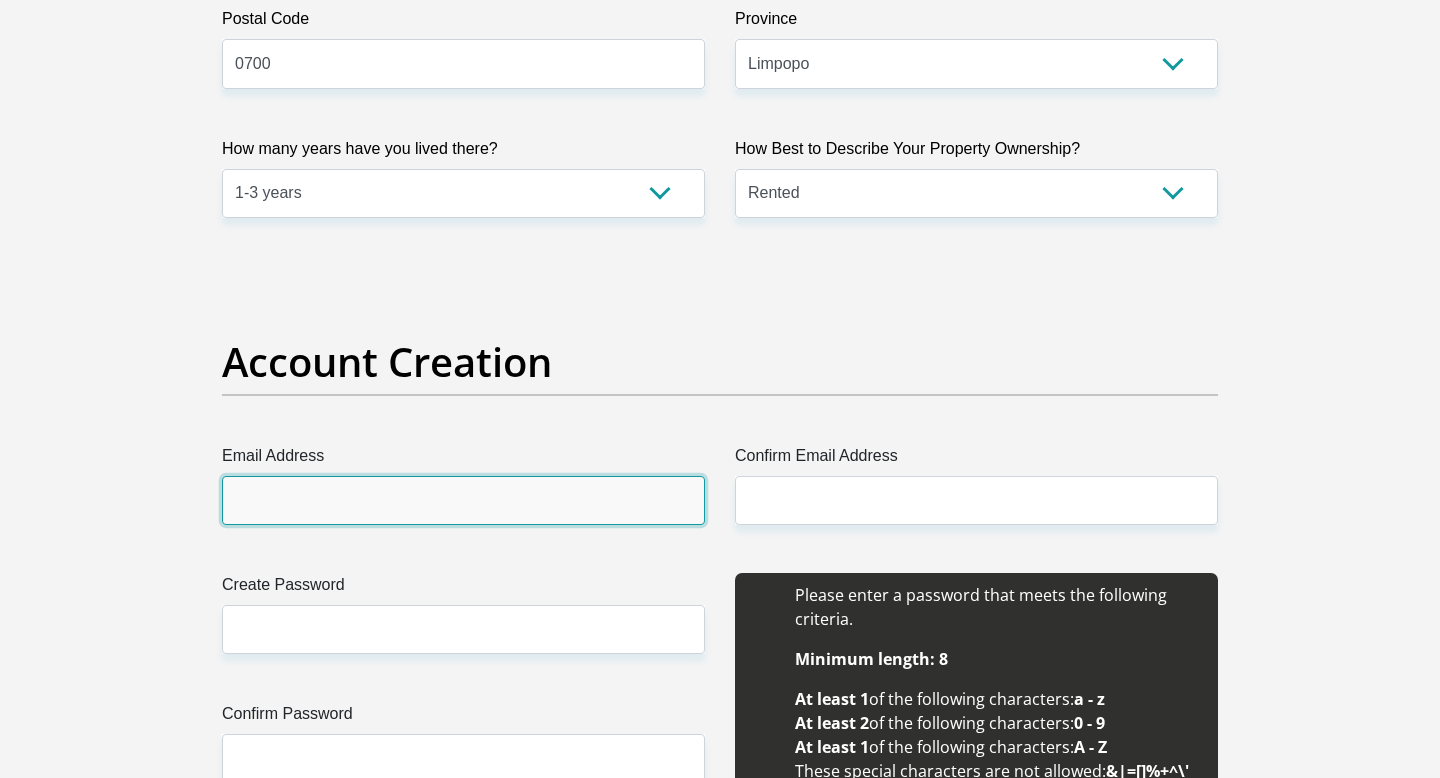 click on "Email Address" at bounding box center (463, 500) 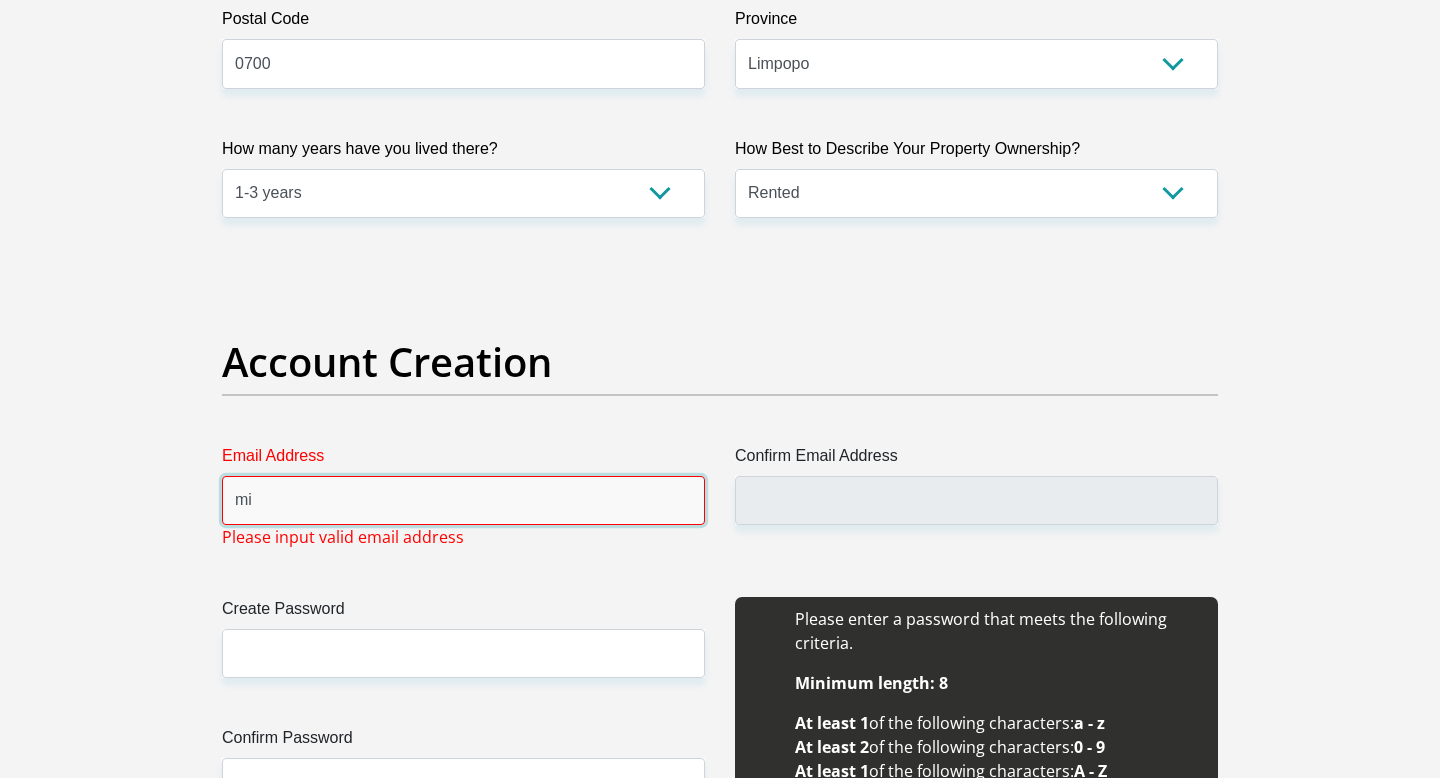type on "m" 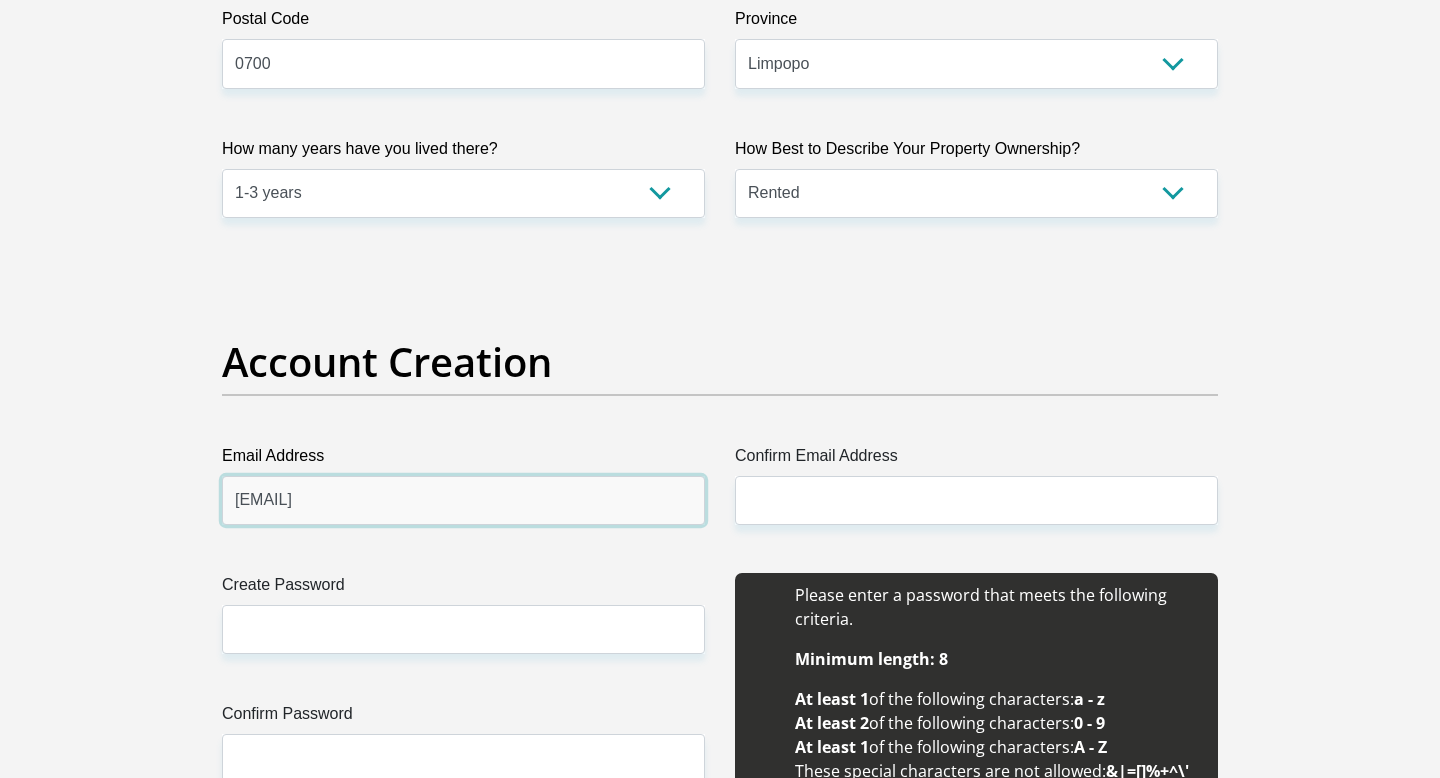 type on "michgoncalves91@gmail.com" 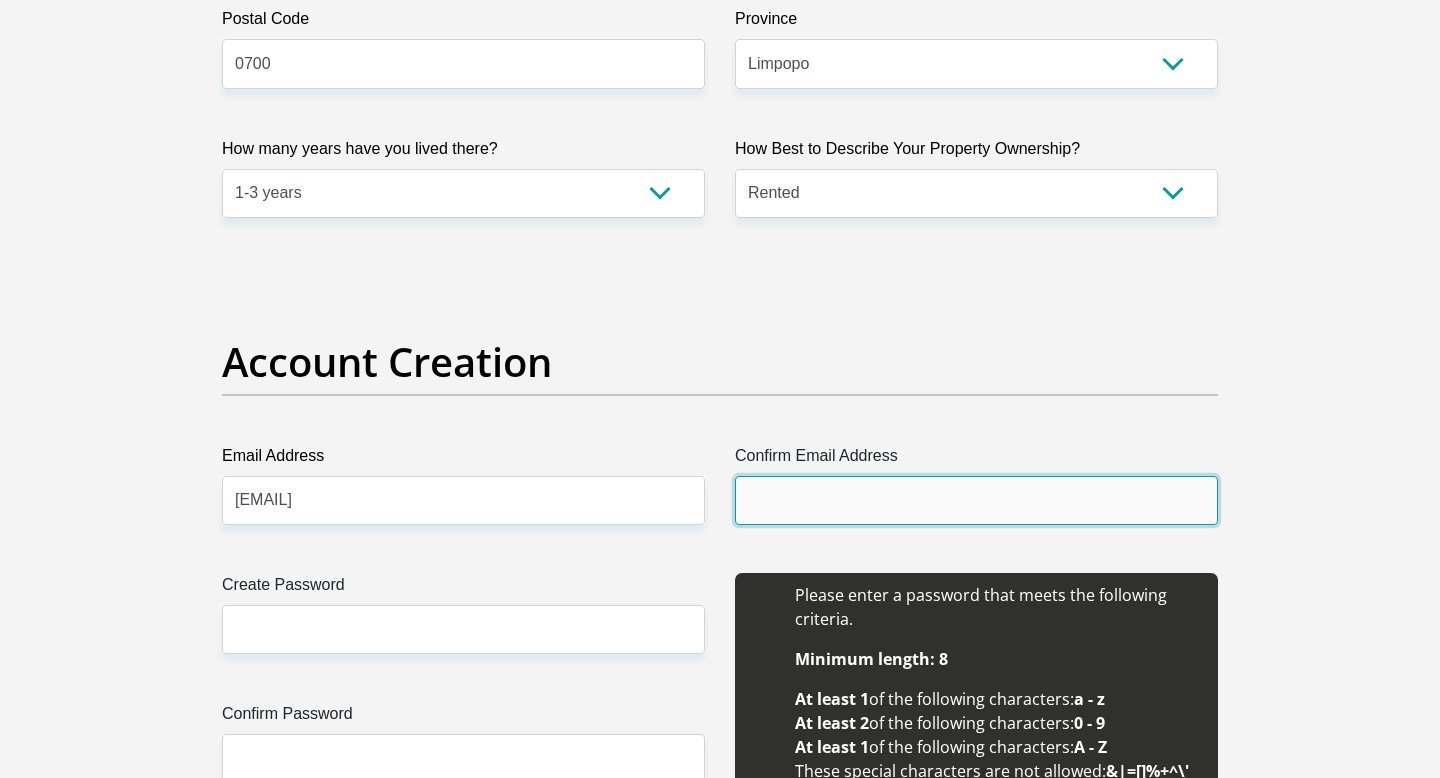 click on "Confirm Email Address" at bounding box center (976, 500) 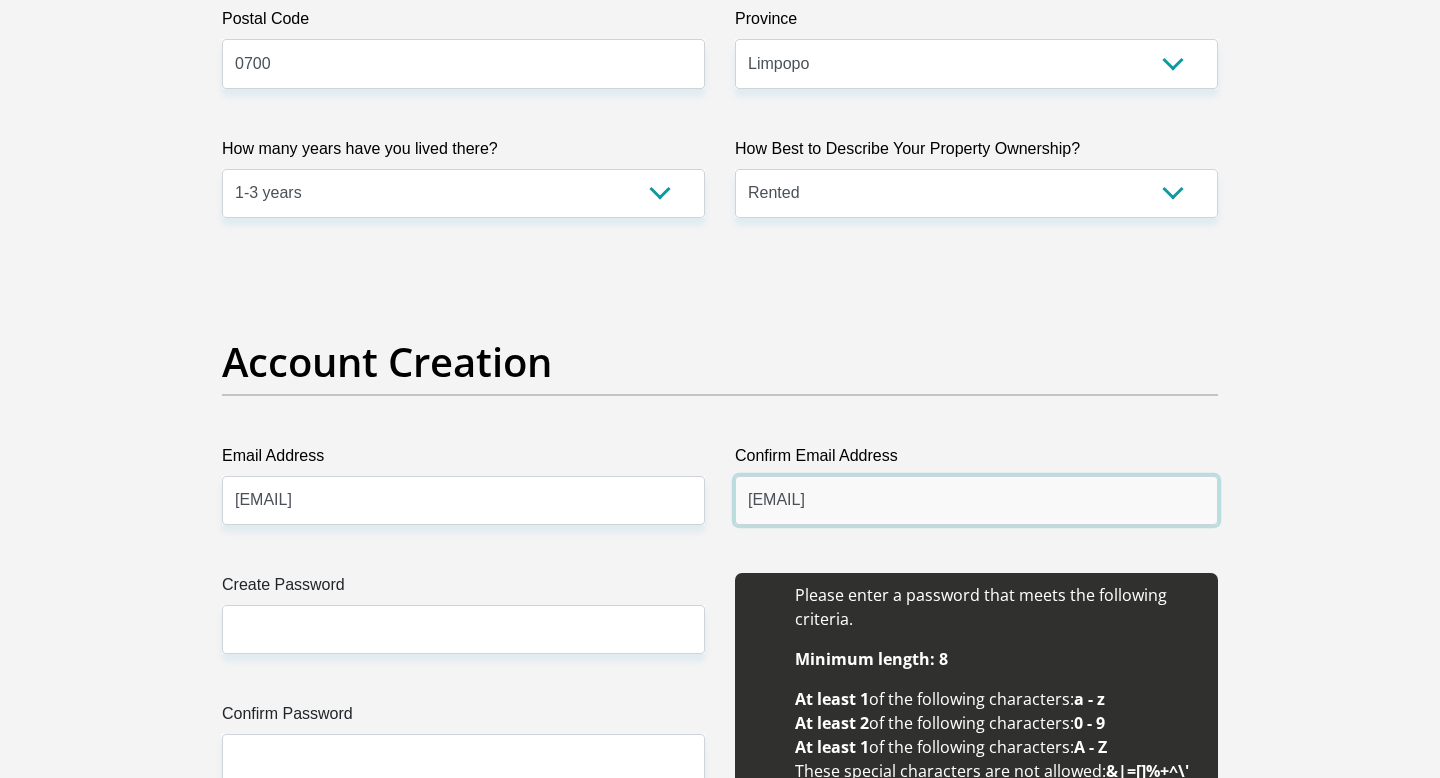 type on "michgoncalves91@gmail.com" 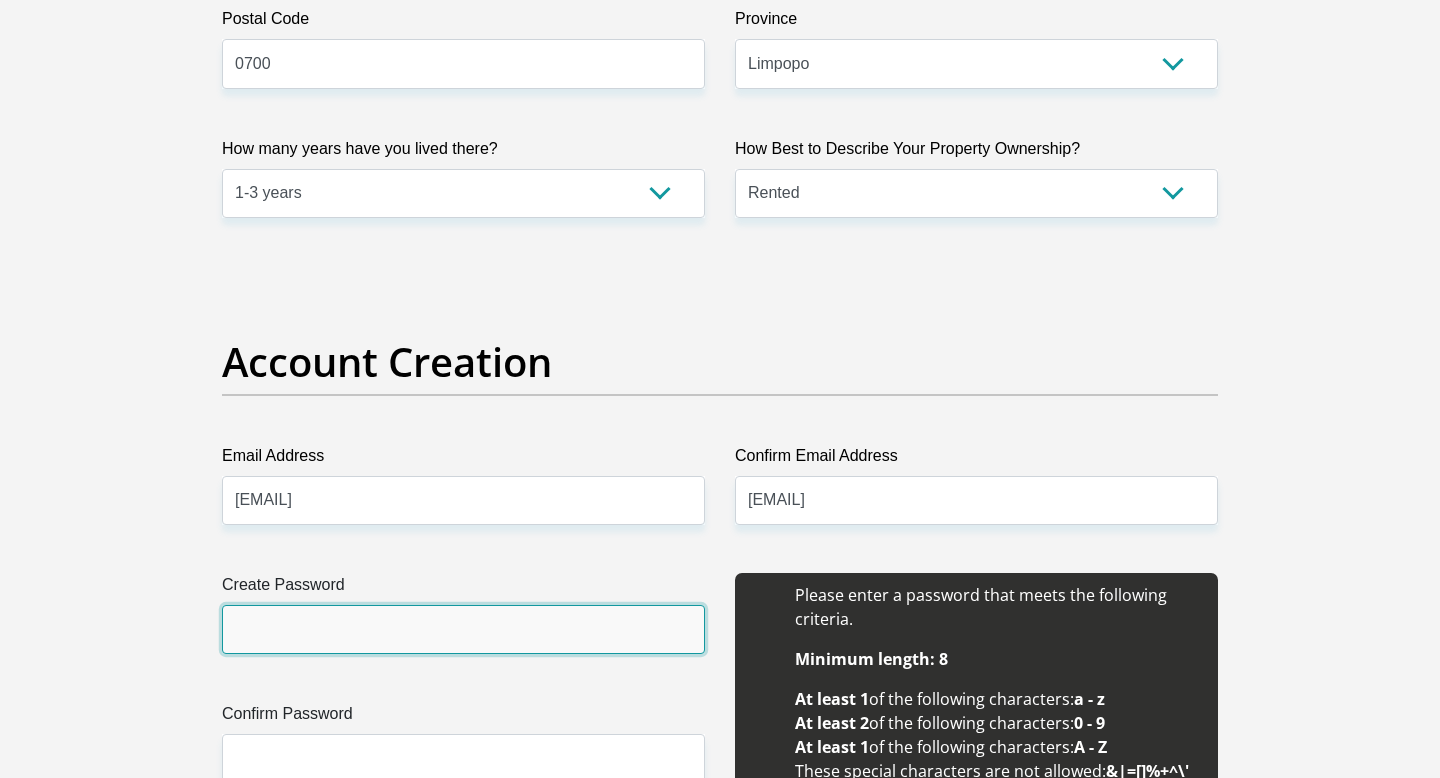 click on "Create Password" at bounding box center [463, 629] 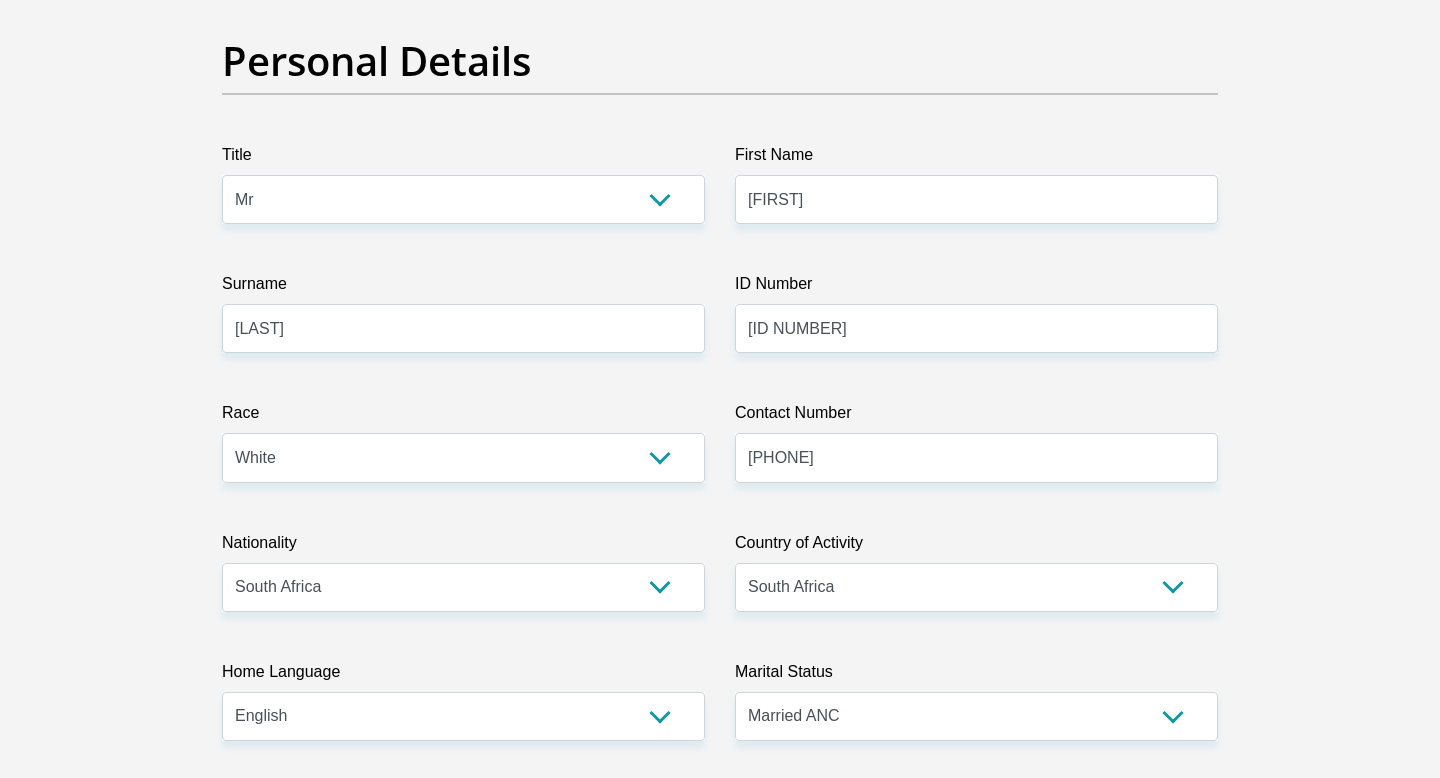 scroll, scrollTop: 0, scrollLeft: 0, axis: both 